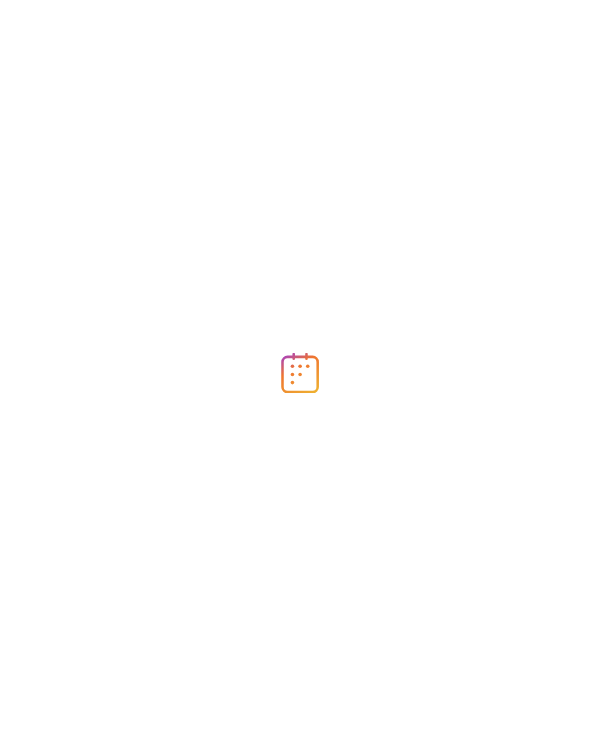 scroll, scrollTop: 0, scrollLeft: 0, axis: both 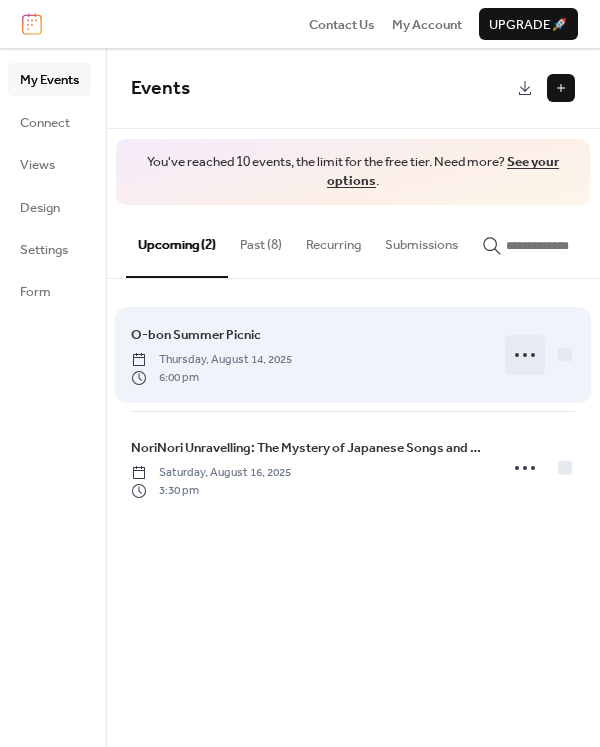 click 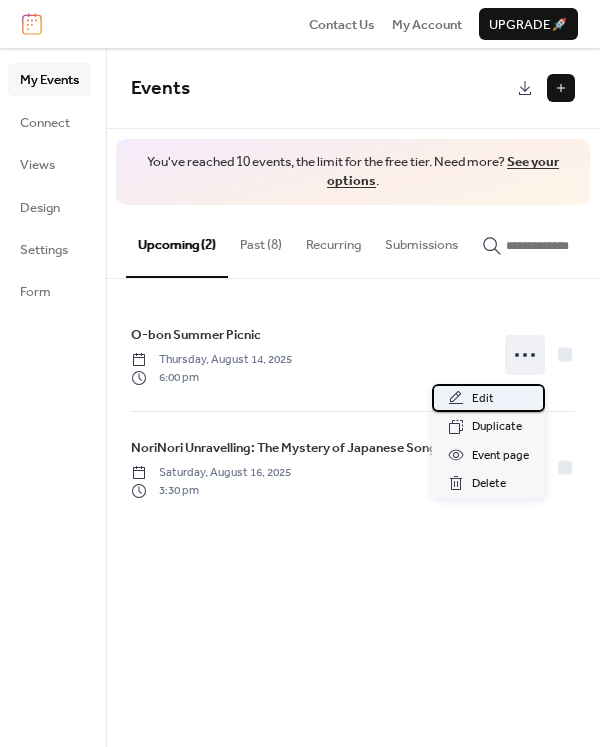 click on "Edit" at bounding box center (488, 398) 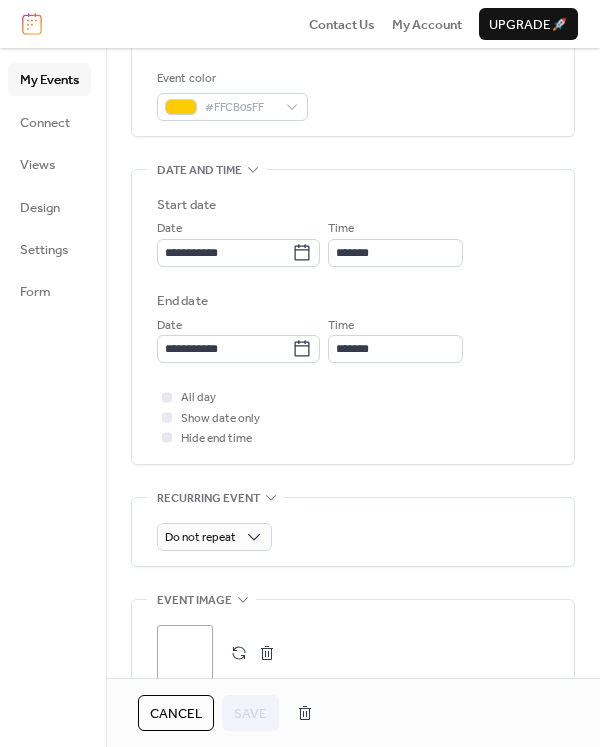 scroll, scrollTop: 673, scrollLeft: 0, axis: vertical 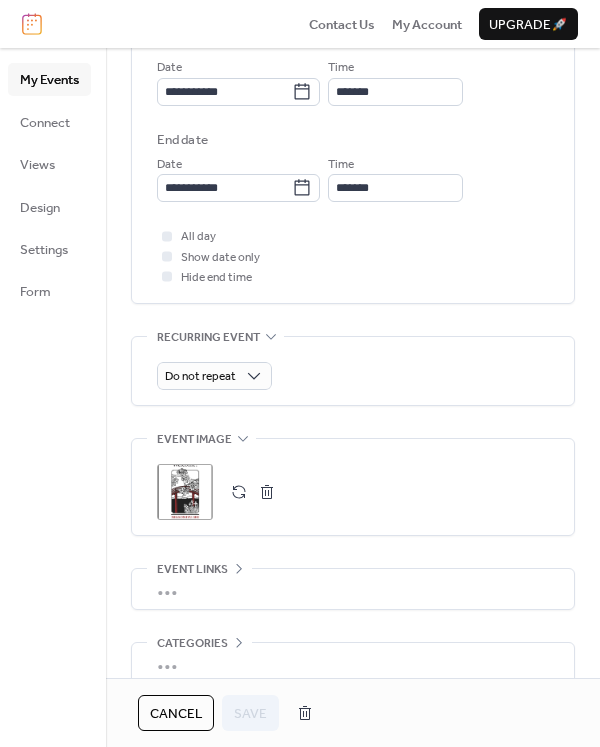 click on ";" at bounding box center (185, 492) 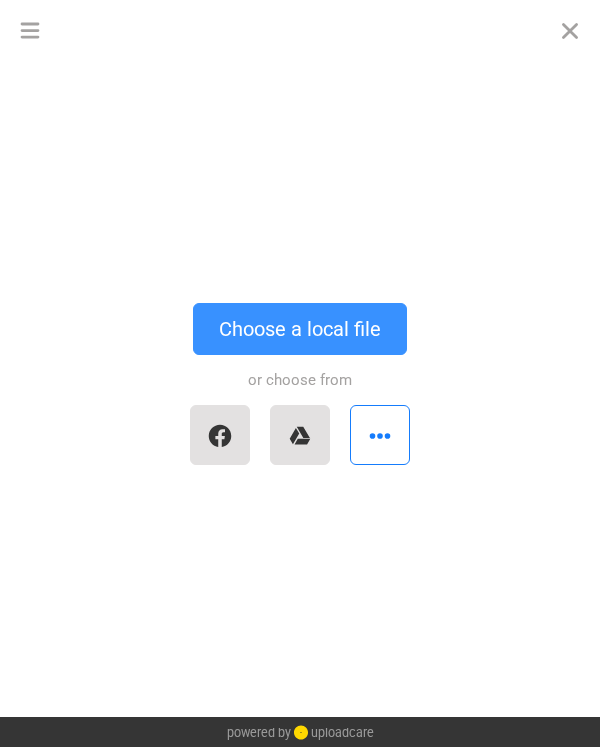 click on "Choose a local file" at bounding box center [300, 329] 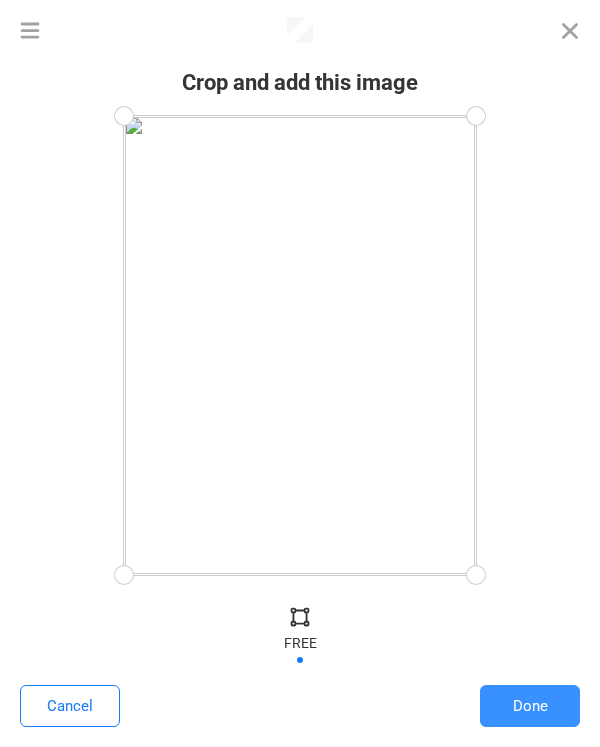 click on "Done" at bounding box center [530, 706] 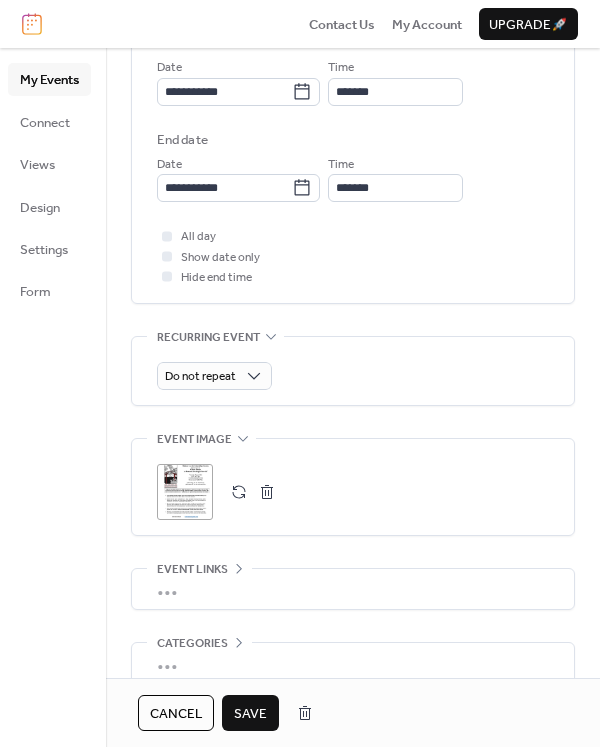 click on ";" at bounding box center [185, 492] 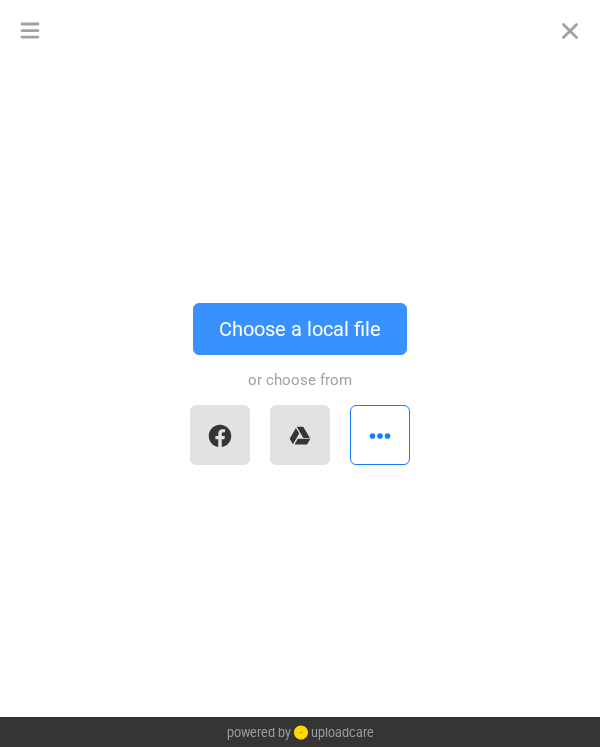 click on "Choose a local file" at bounding box center [300, 329] 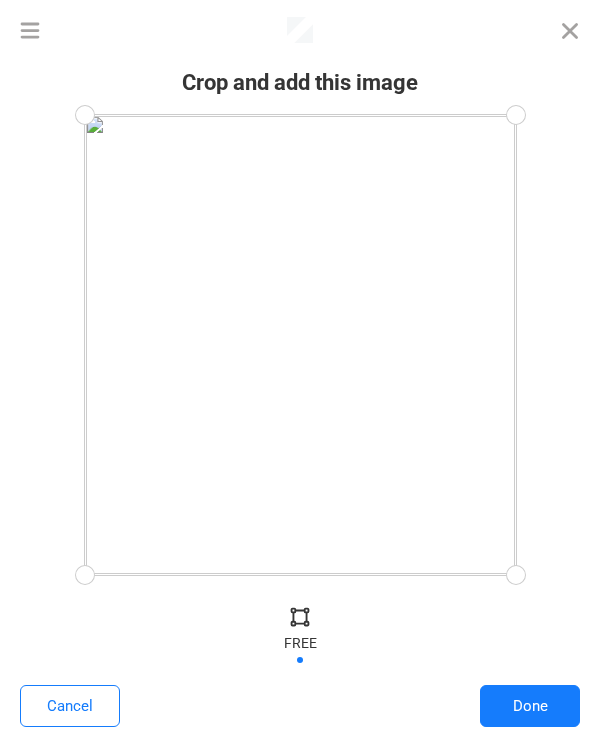 drag, startPoint x: 328, startPoint y: 200, endPoint x: 338, endPoint y: 239, distance: 40.261642 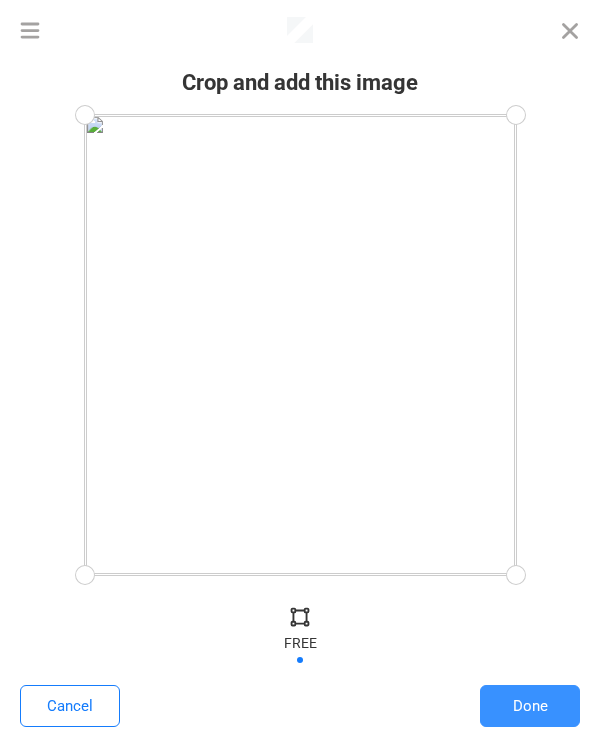 click on "Done" at bounding box center (530, 706) 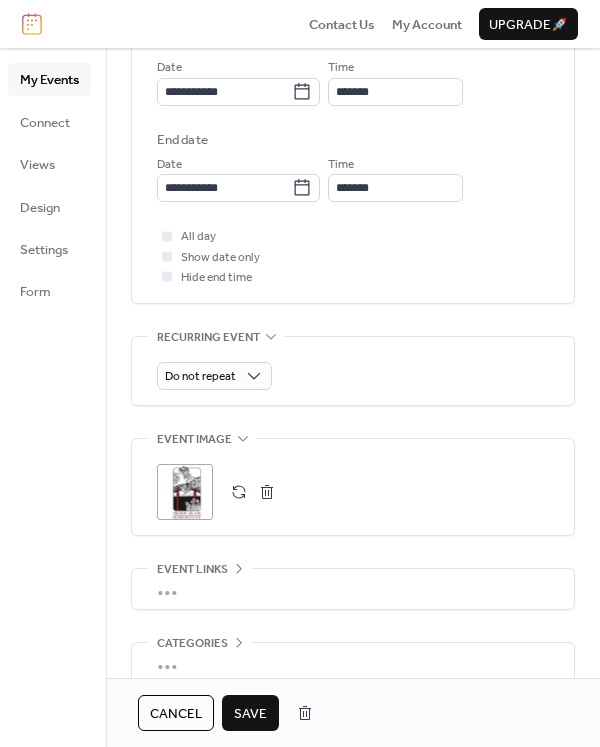 click on "Save" at bounding box center [250, 714] 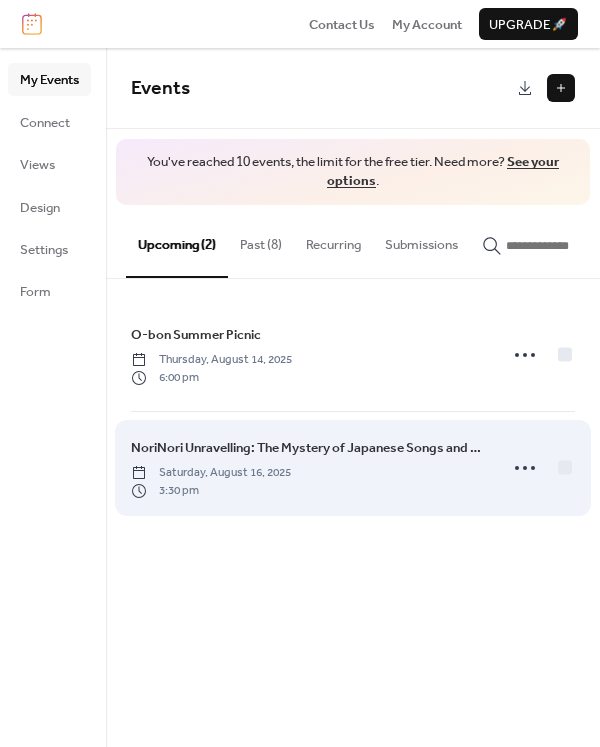 click on "NoriNori Unravelling: The Mystery of Japanese Songs and Family Internment Stories Saturday, August 16, 2025 3:30 pm" at bounding box center (308, 468) 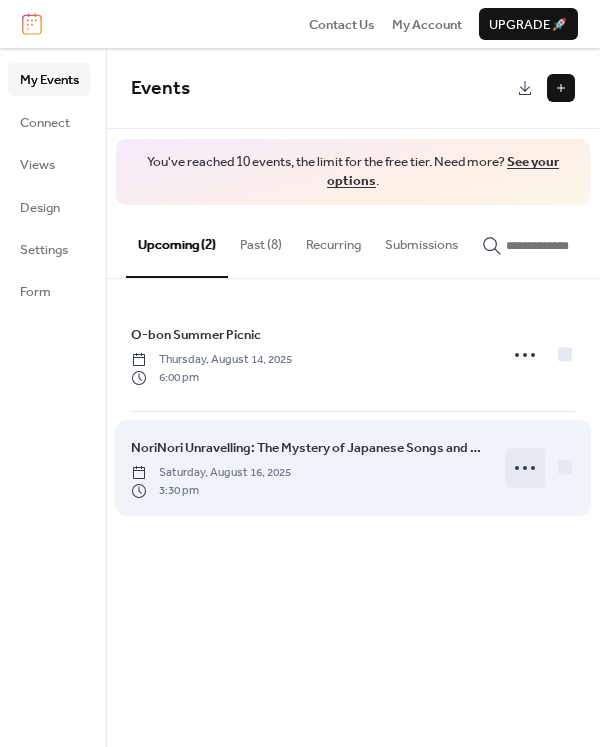 click 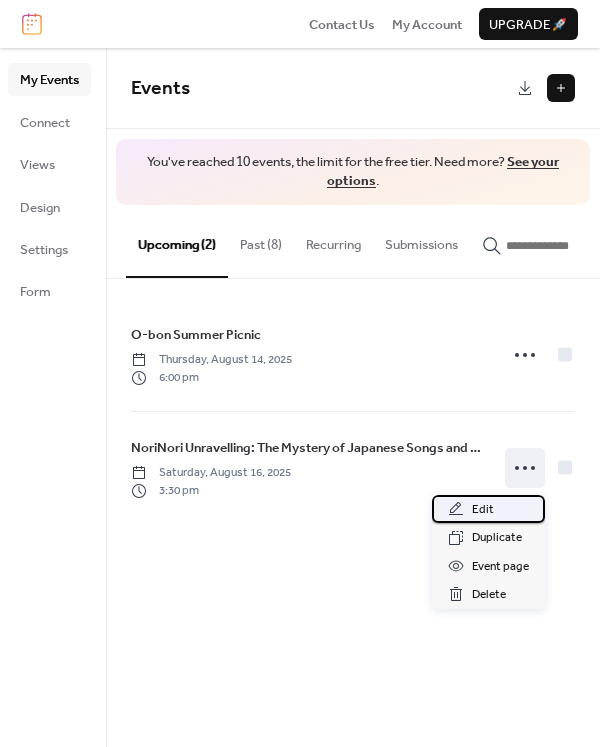 click on "Edit" at bounding box center [483, 510] 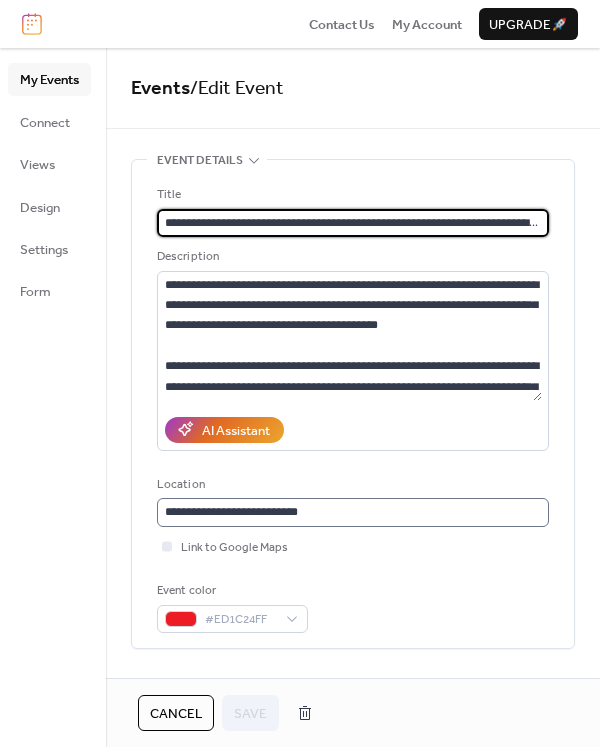 scroll, scrollTop: 0, scrollLeft: 58, axis: horizontal 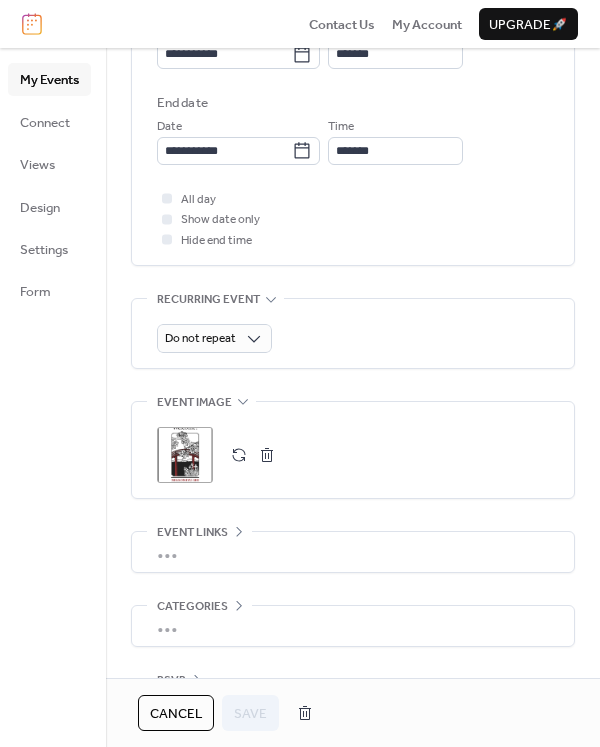click on ";" at bounding box center (185, 455) 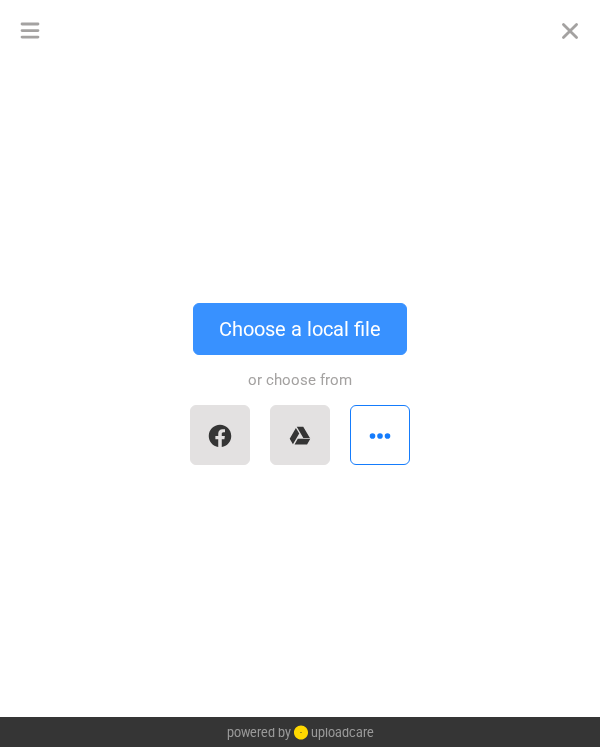 click on "Choose a local file" at bounding box center [300, 329] 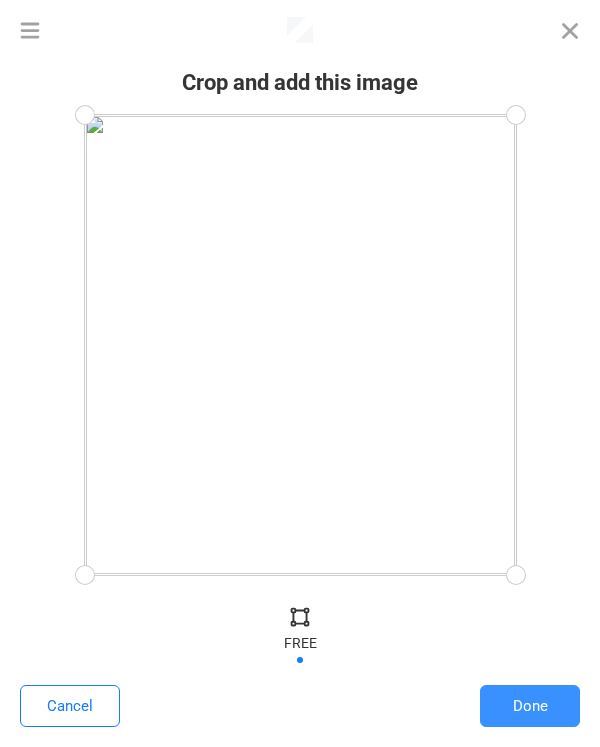 click on "Done" at bounding box center (530, 706) 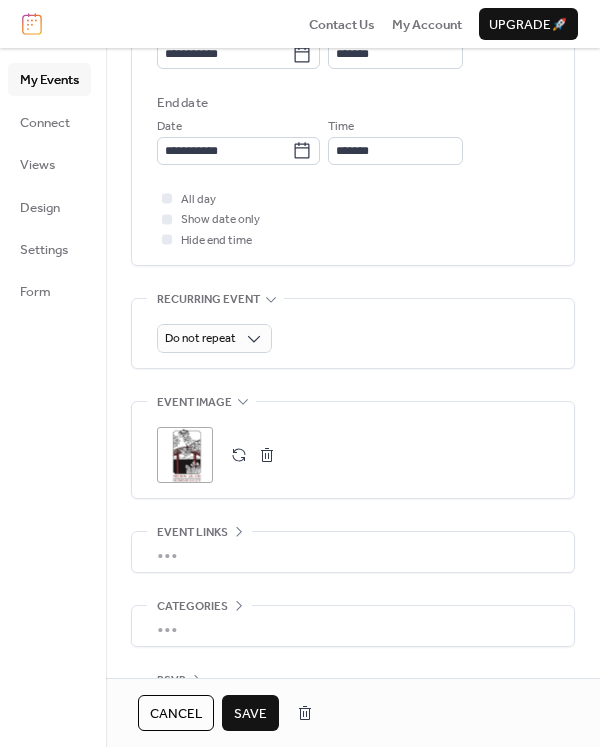 click on "Save" at bounding box center [250, 714] 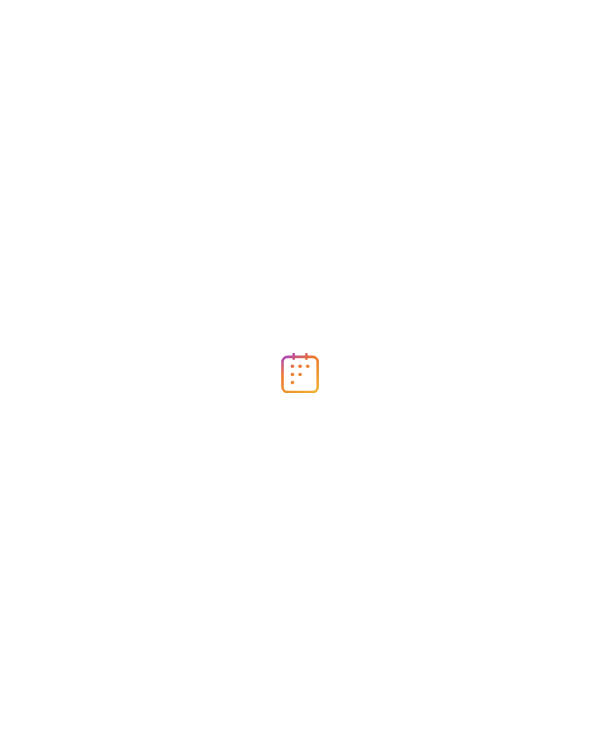 scroll, scrollTop: 0, scrollLeft: 0, axis: both 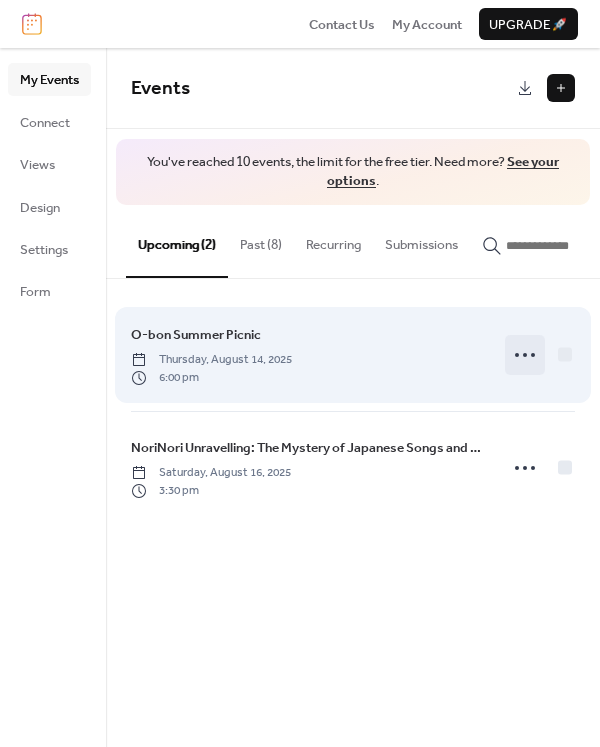 click 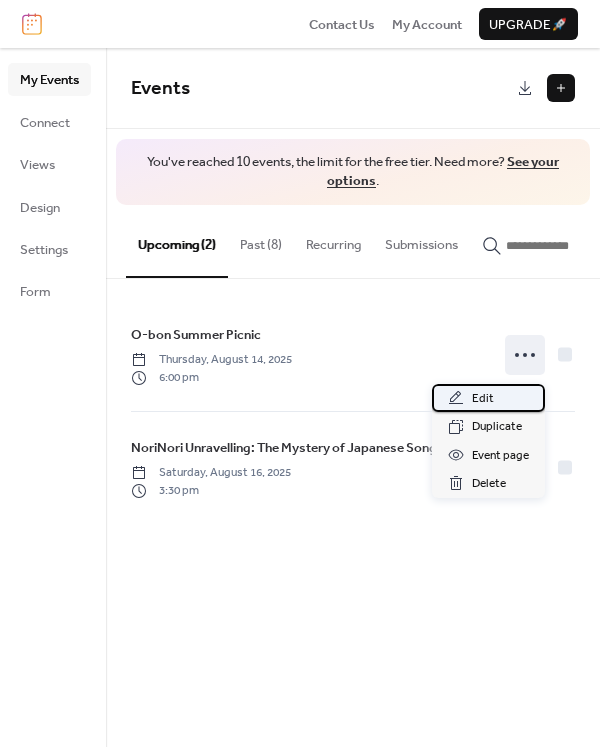 click on "Edit" at bounding box center [488, 398] 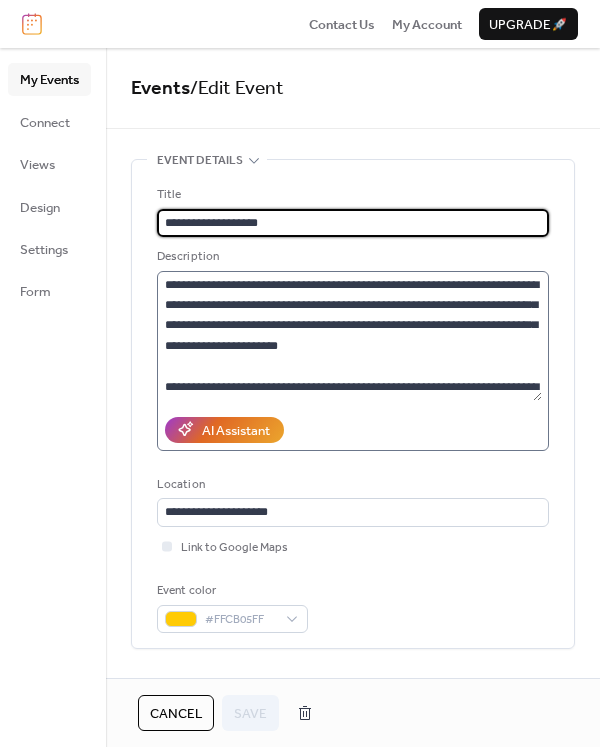 scroll, scrollTop: 118, scrollLeft: 0, axis: vertical 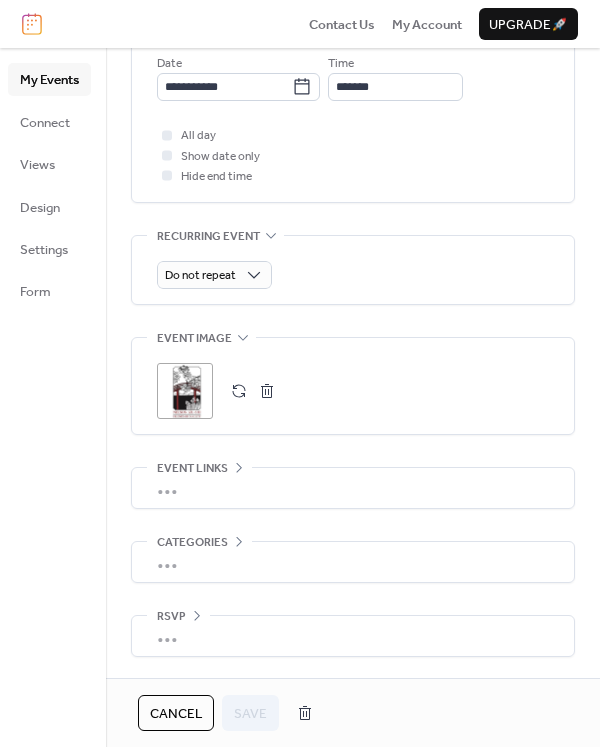 click on "•••" at bounding box center [353, 488] 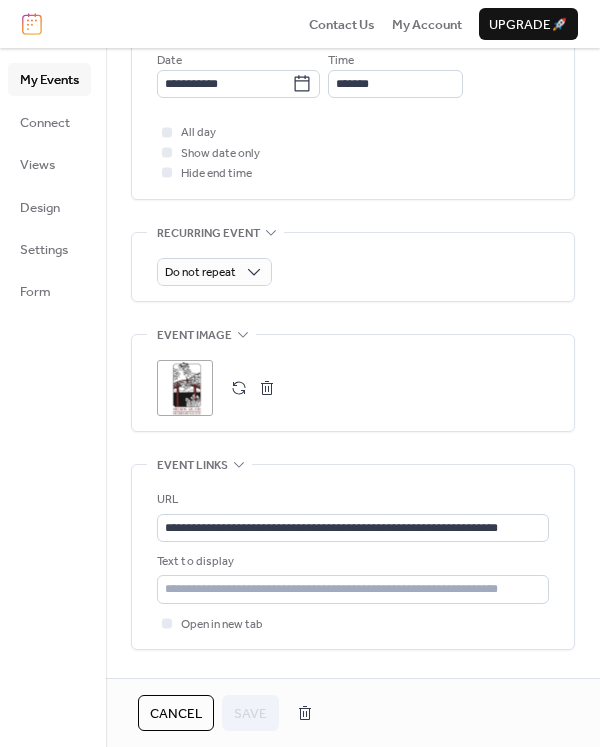 scroll, scrollTop: 775, scrollLeft: 0, axis: vertical 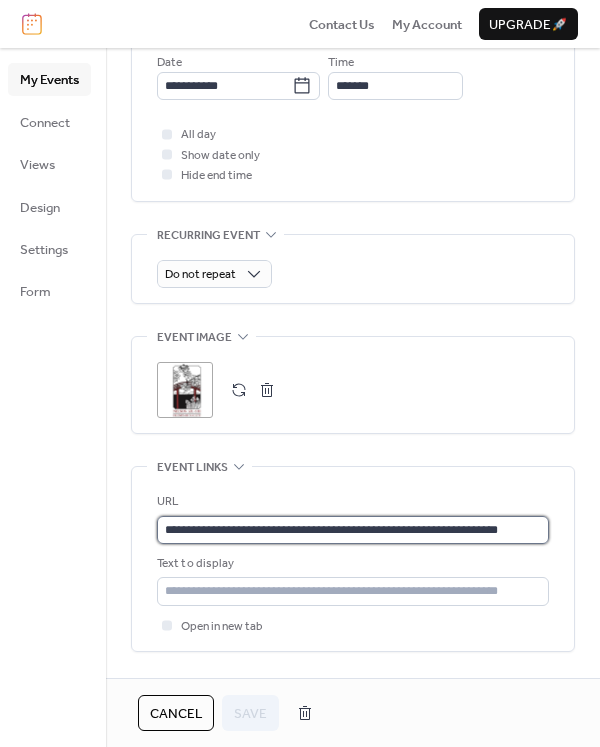 click on "**********" at bounding box center [353, 530] 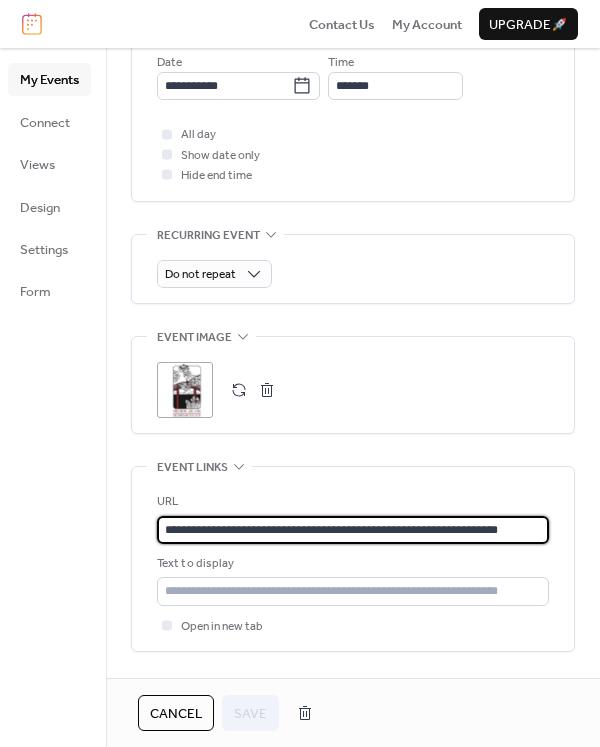 click on "**********" at bounding box center (353, 530) 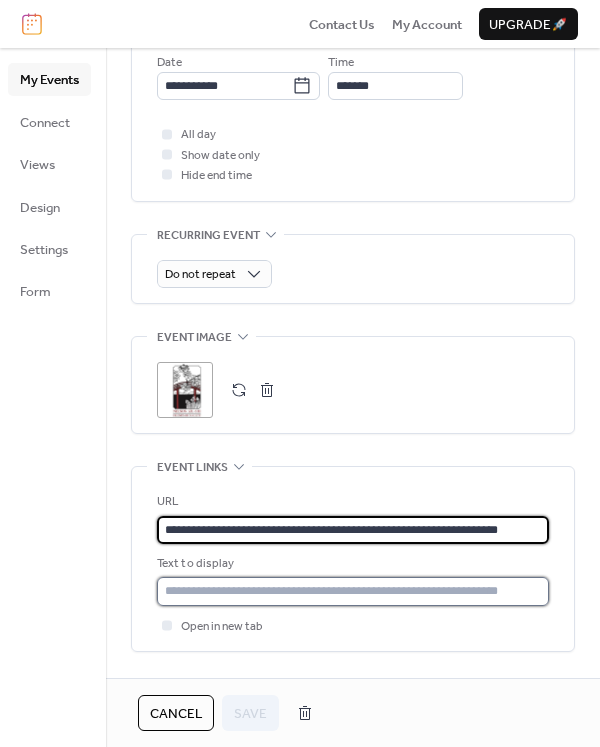 click at bounding box center (353, 591) 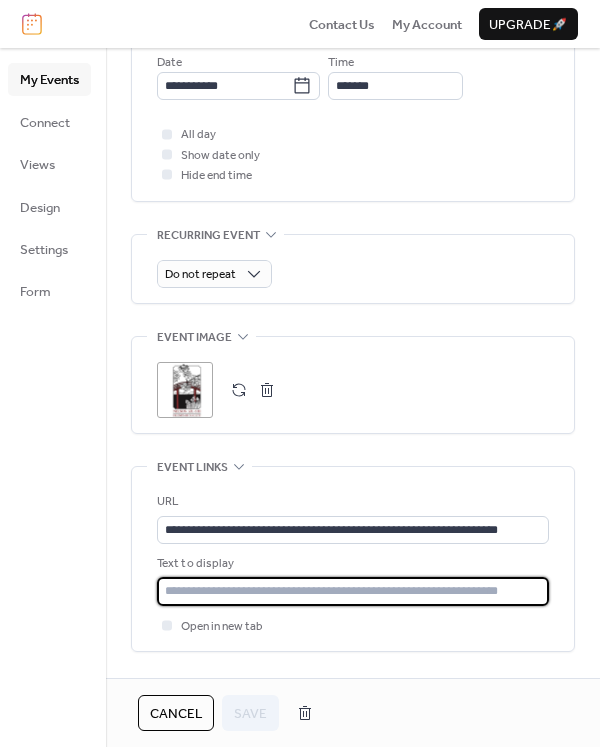 paste on "**********" 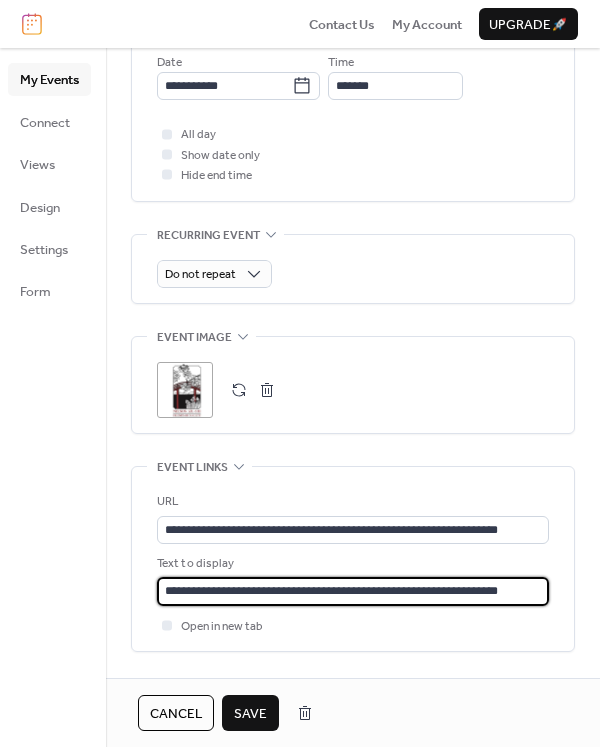 type on "**********" 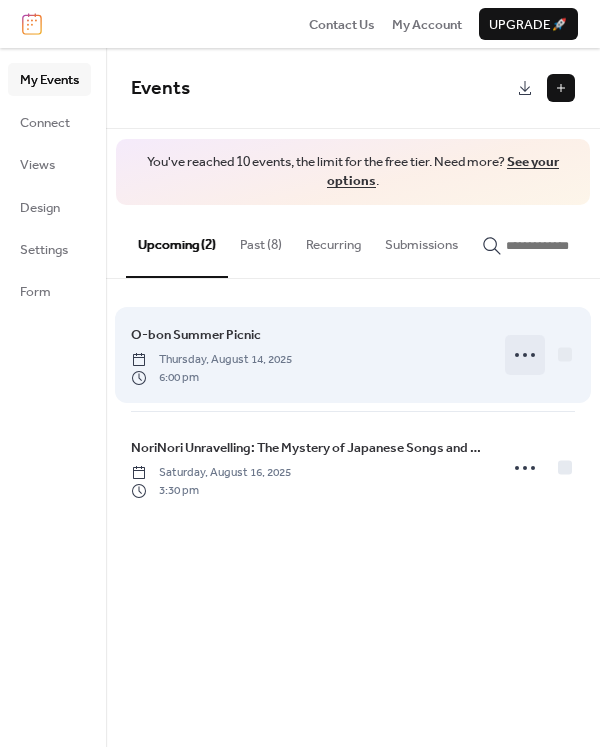 click 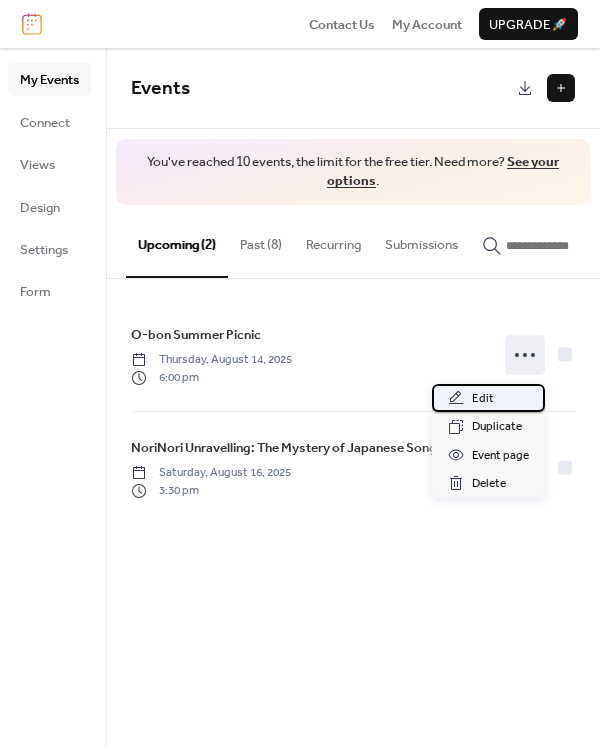 click on "Edit" at bounding box center (483, 399) 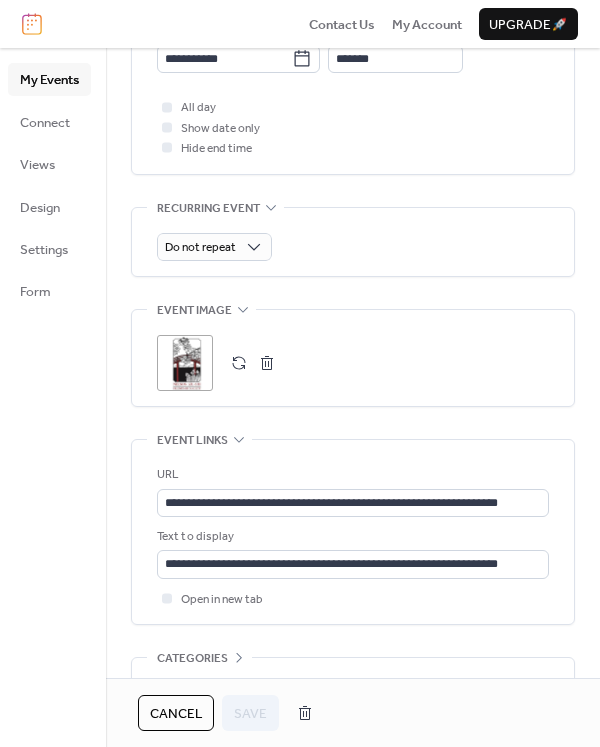 scroll, scrollTop: 843, scrollLeft: 0, axis: vertical 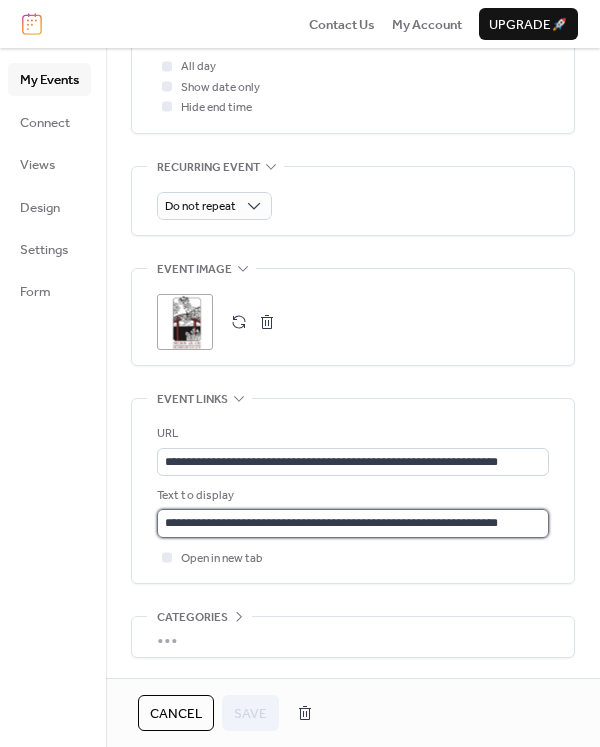 click on "**********" at bounding box center (353, 523) 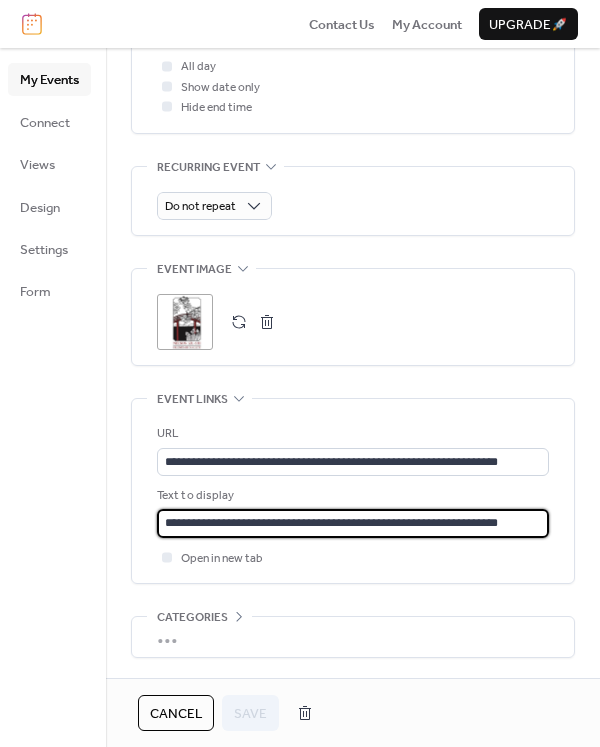 click on "**********" at bounding box center [353, 523] 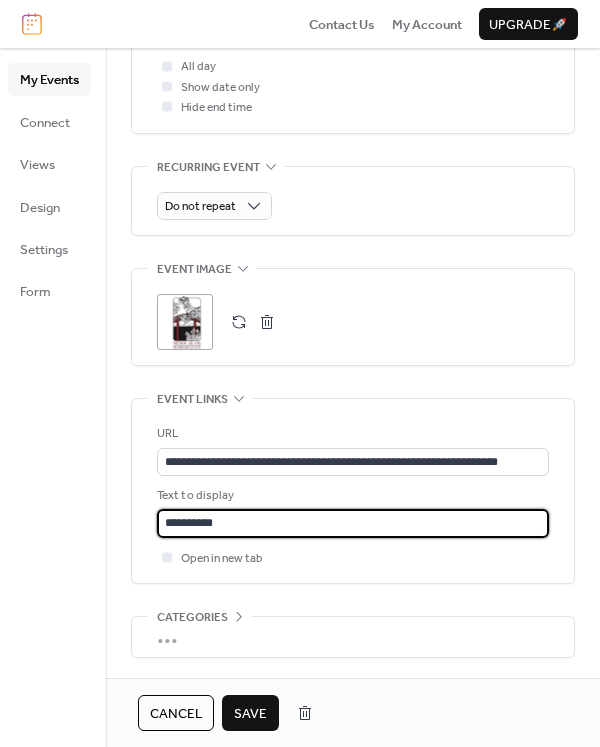 click on "**********" at bounding box center [353, 523] 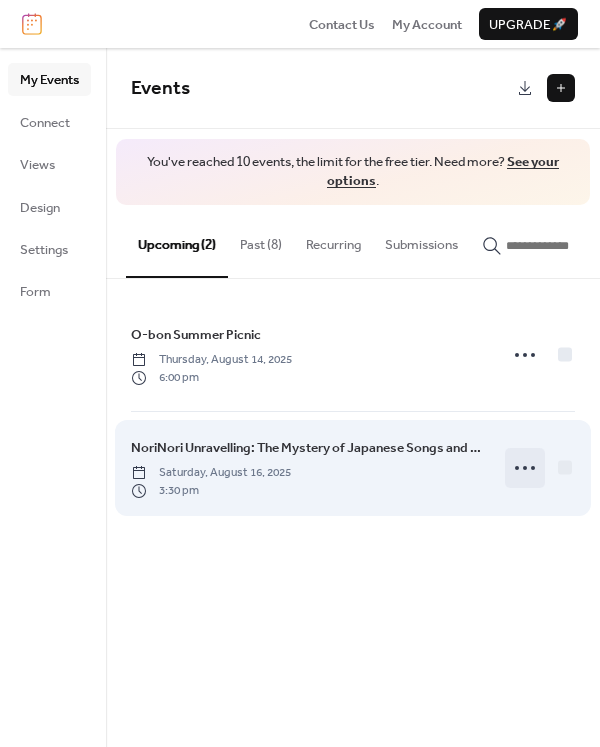 click 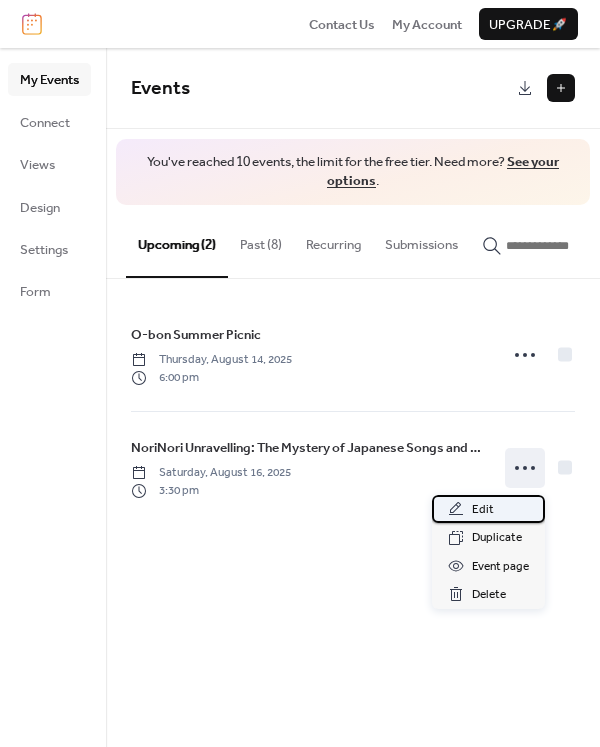 click on "Edit" at bounding box center [488, 509] 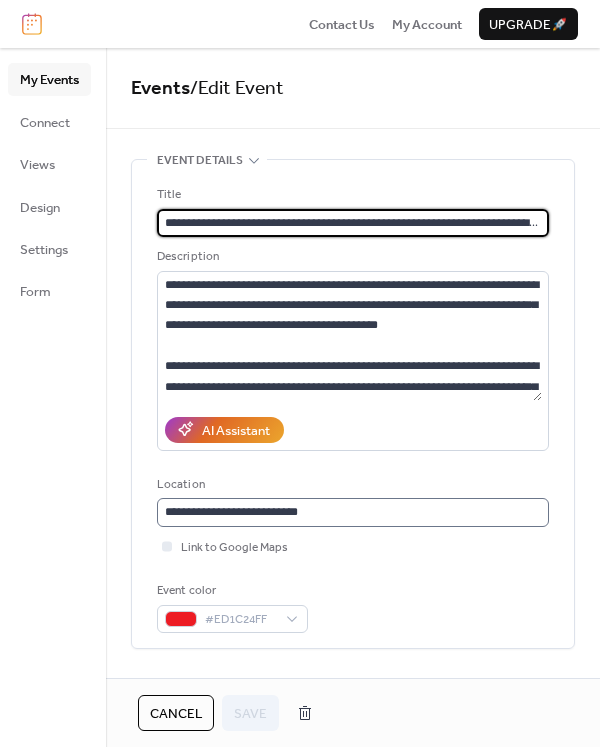scroll, scrollTop: 0, scrollLeft: 58, axis: horizontal 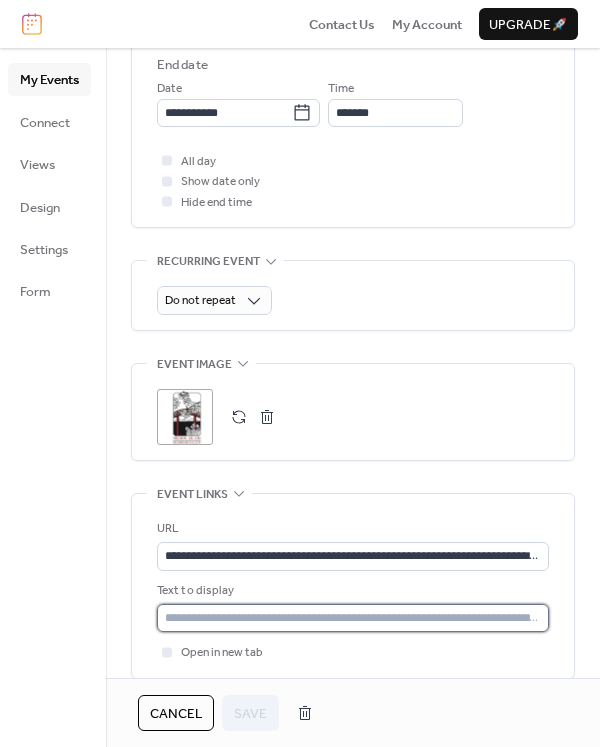 click at bounding box center (353, 618) 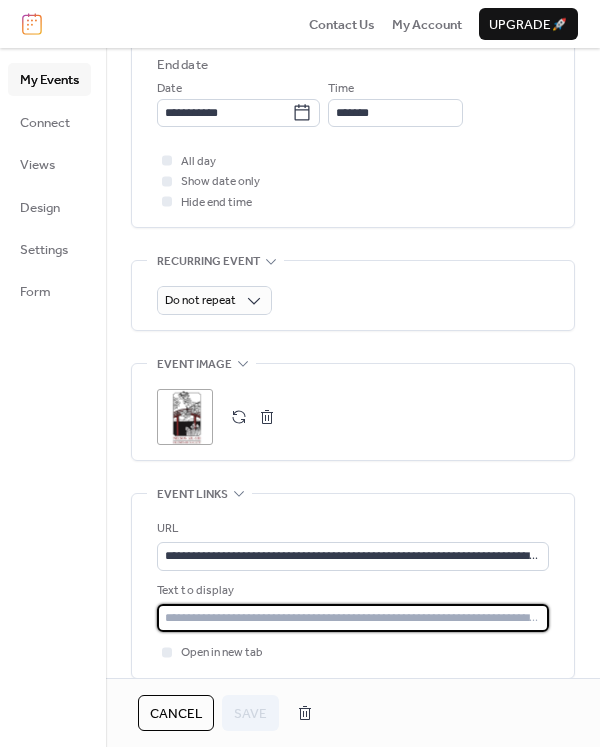 paste on "**********" 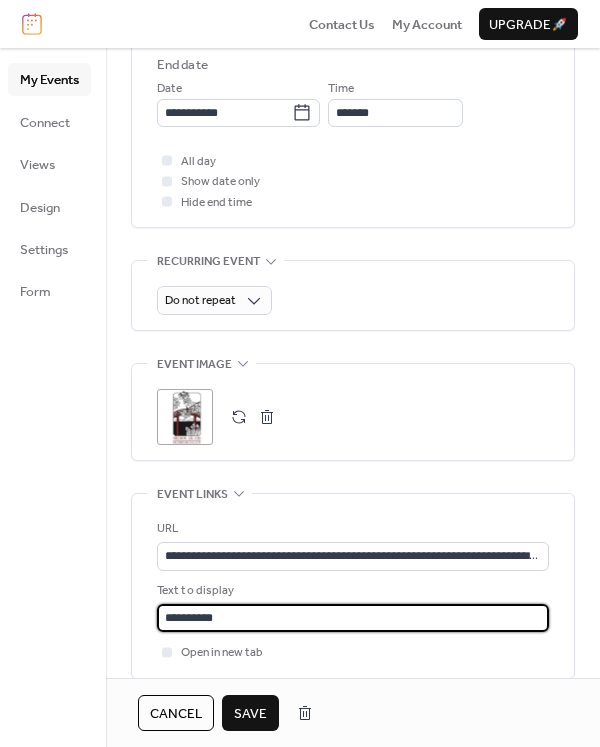 type on "**********" 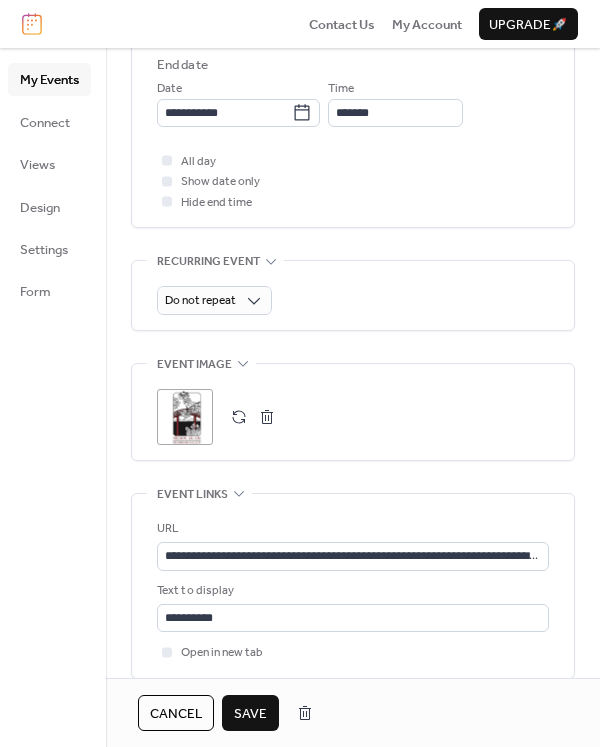 click on "Save" at bounding box center [250, 714] 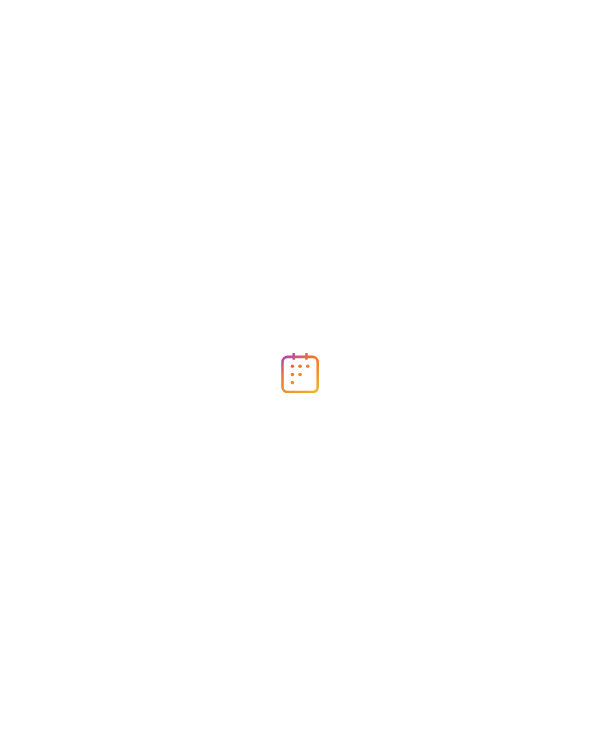 scroll, scrollTop: 0, scrollLeft: 0, axis: both 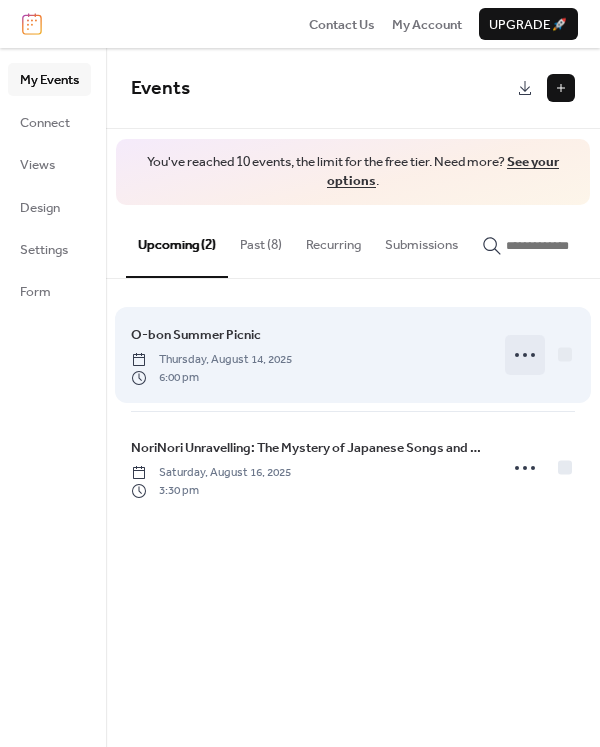 click 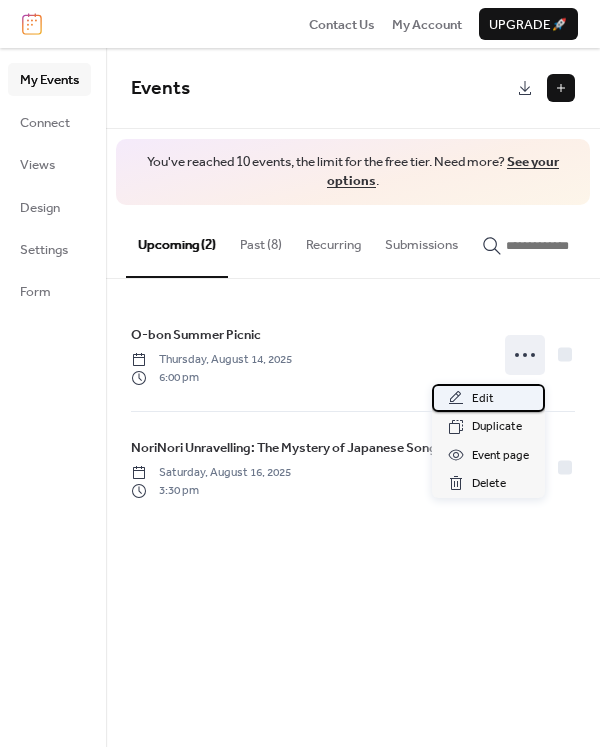 click on "Edit" at bounding box center [483, 399] 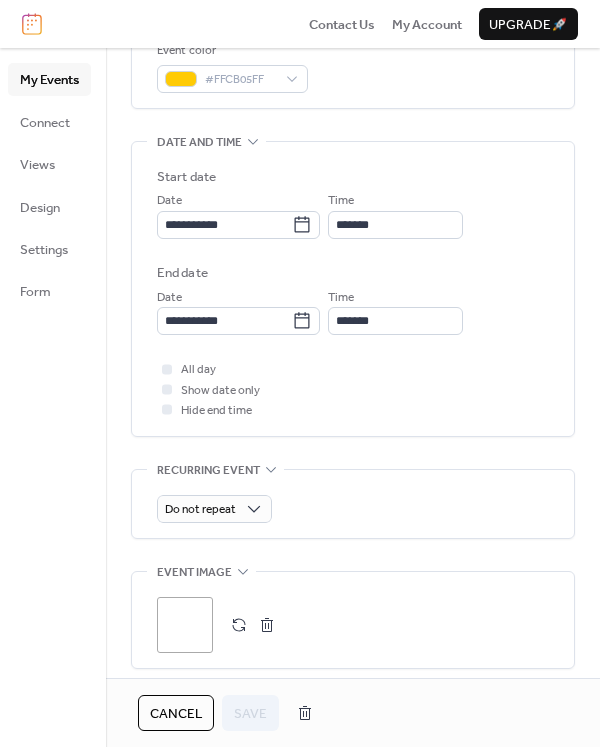 scroll, scrollTop: 662, scrollLeft: 0, axis: vertical 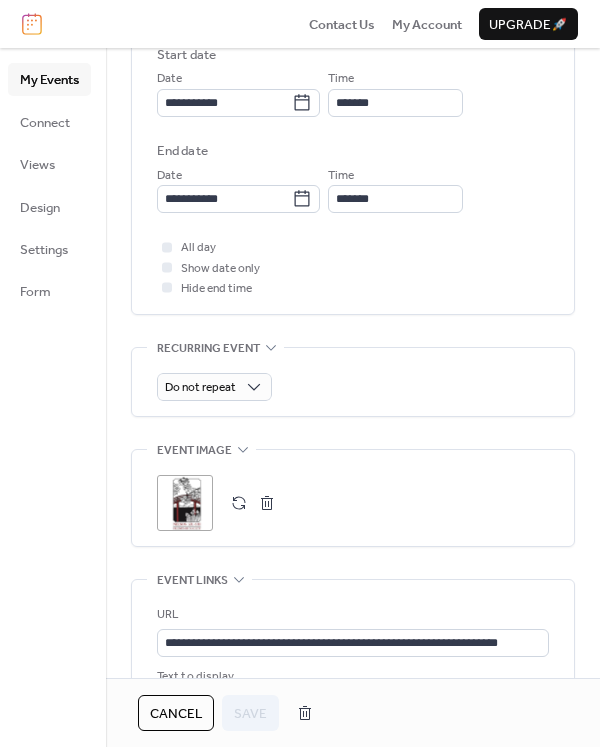 click on ";" at bounding box center (185, 503) 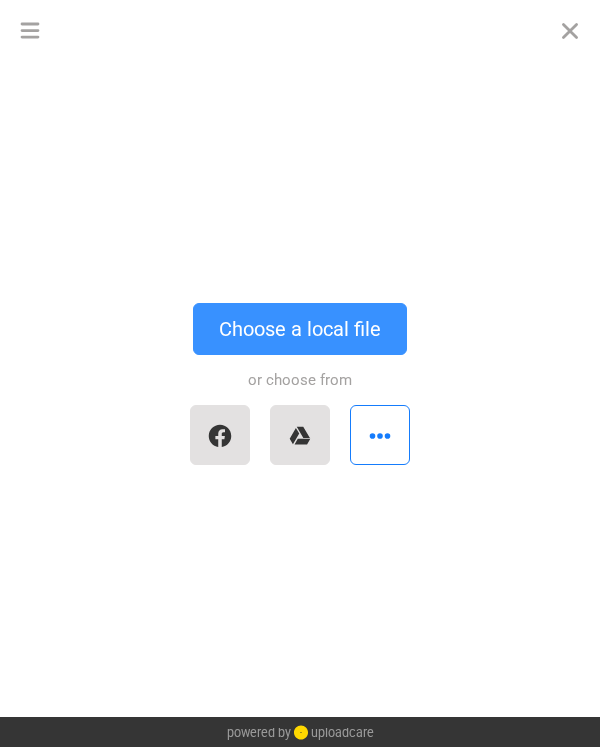 click on "Choose a local file" at bounding box center (300, 329) 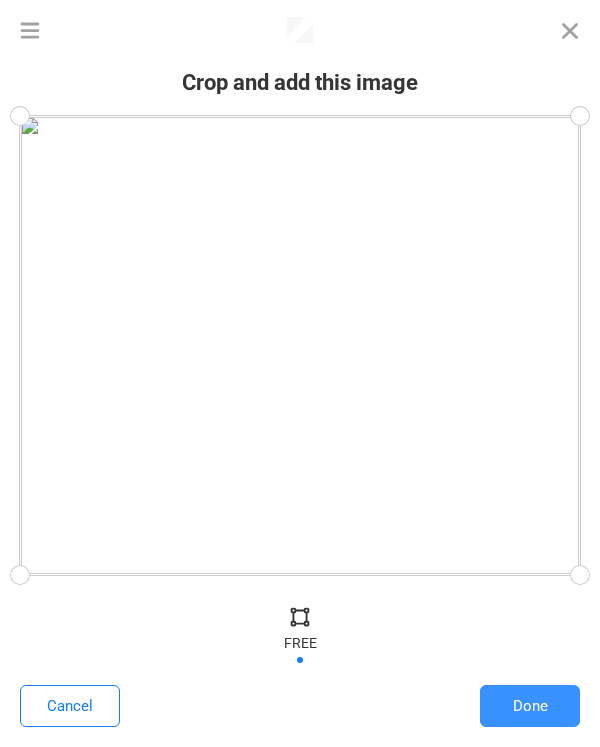 click on "Done" at bounding box center [530, 706] 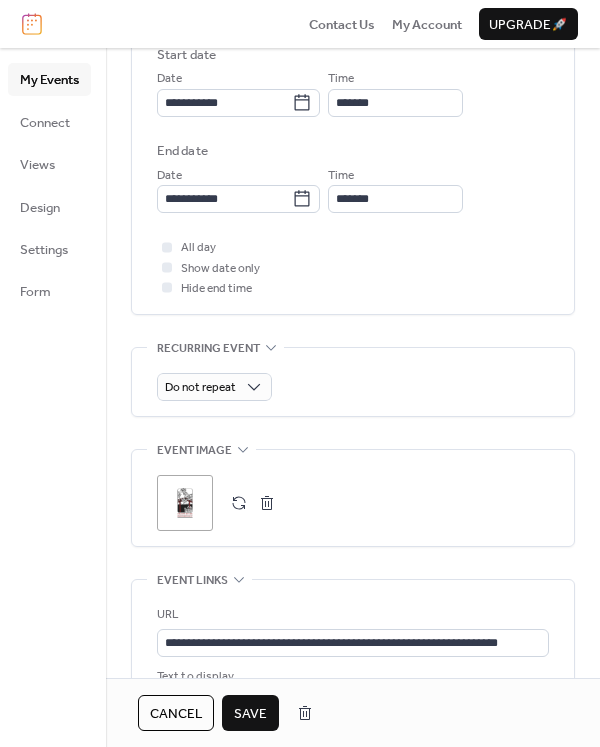 click on "Save" at bounding box center (250, 714) 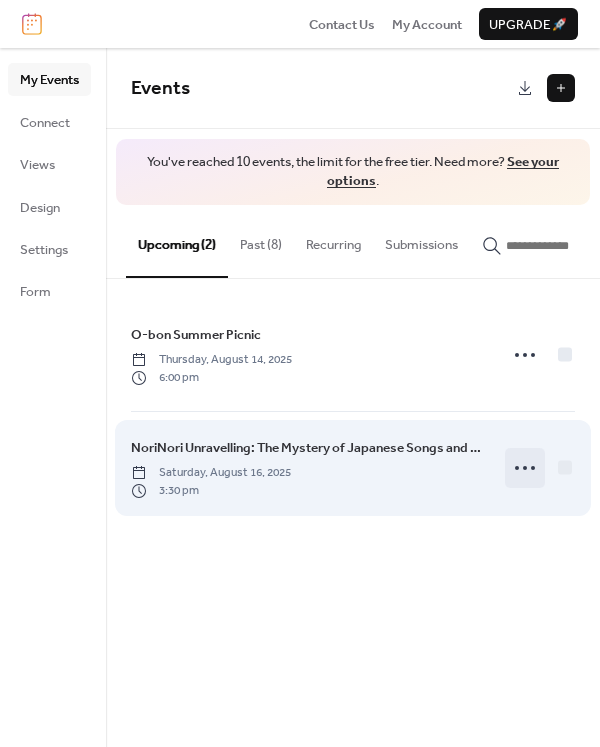 click 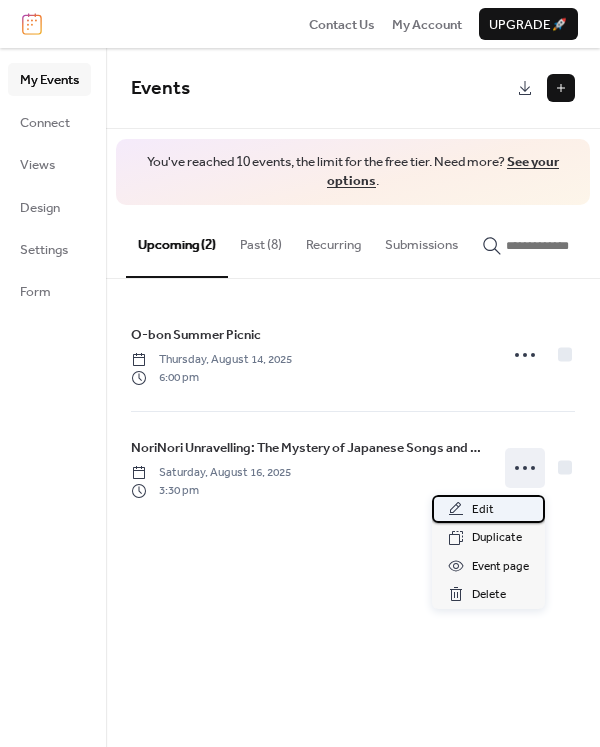 click on "Edit" at bounding box center (488, 509) 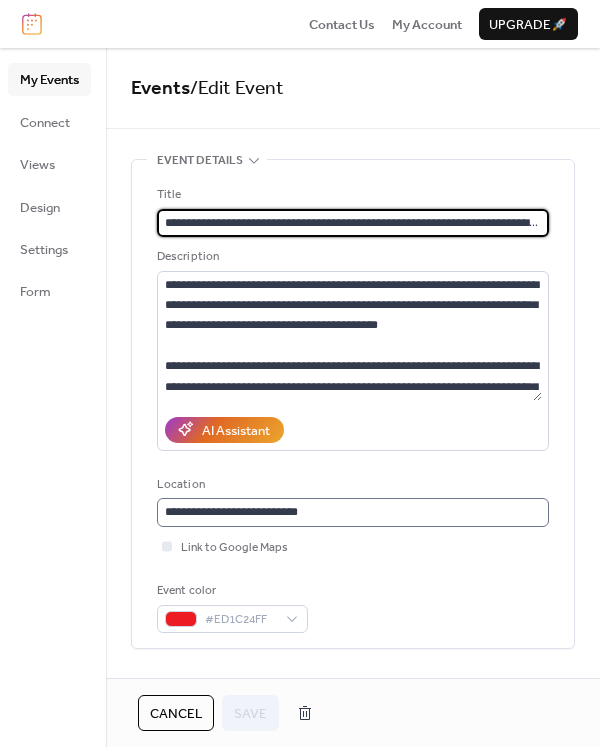 scroll, scrollTop: 0, scrollLeft: 58, axis: horizontal 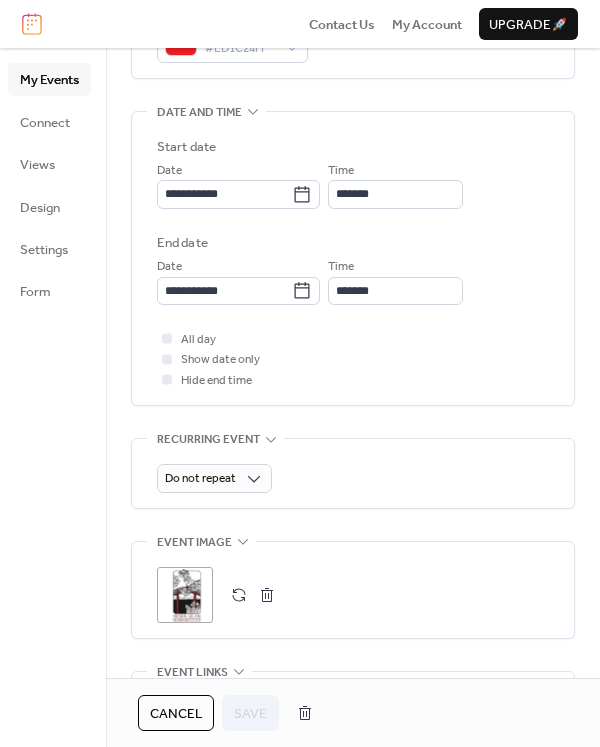 click on ";" at bounding box center [185, 595] 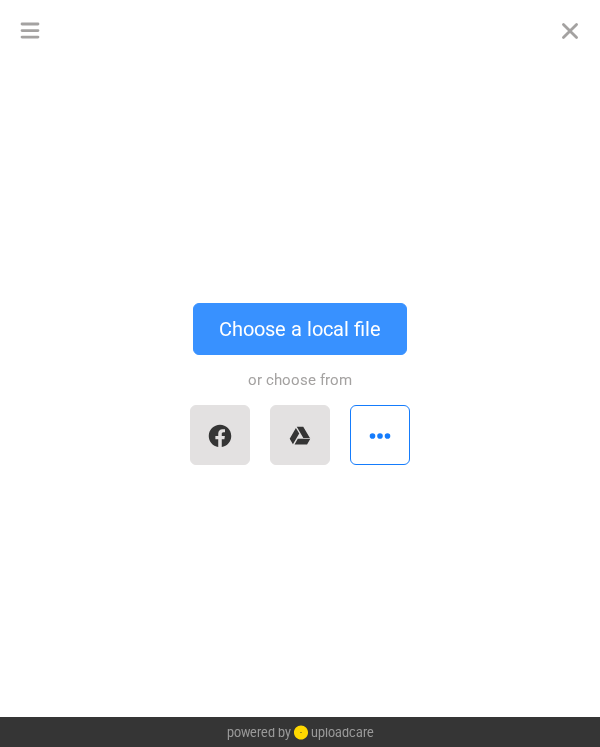 click on "Choose a local file" at bounding box center [300, 329] 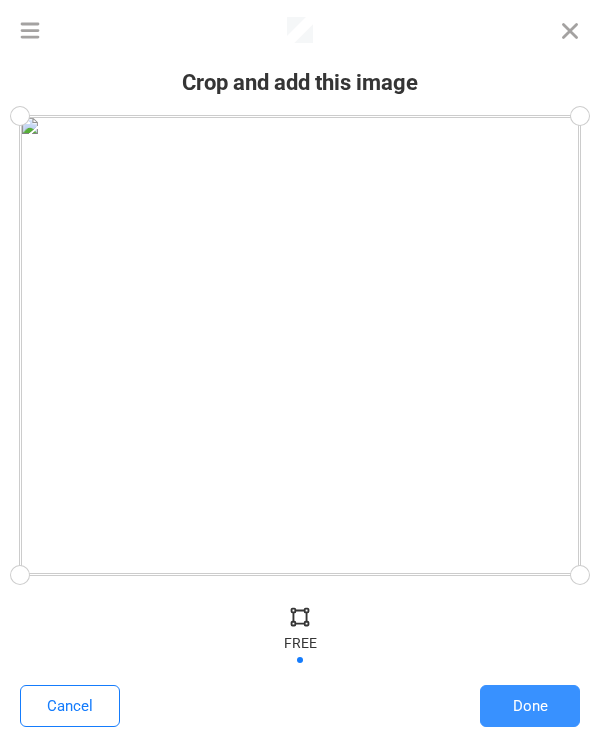 click on "Done" at bounding box center [530, 706] 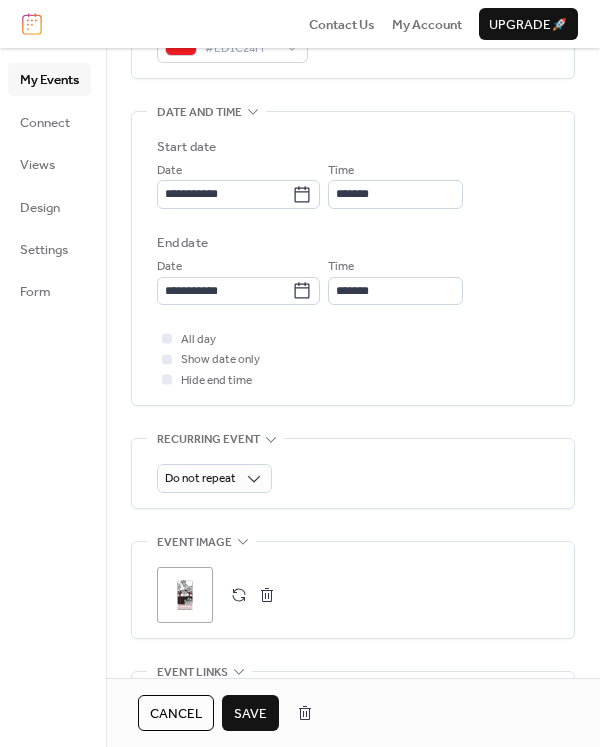 click on "Save" at bounding box center (250, 714) 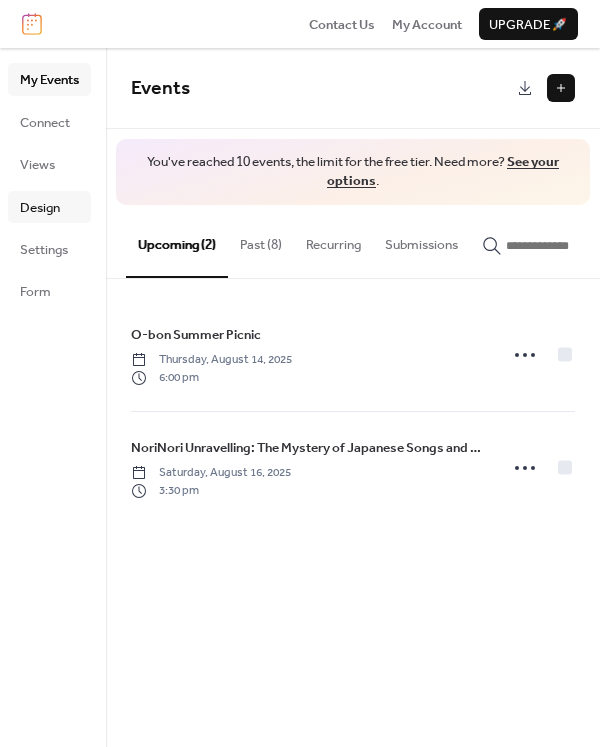 click on "Design" at bounding box center (40, 208) 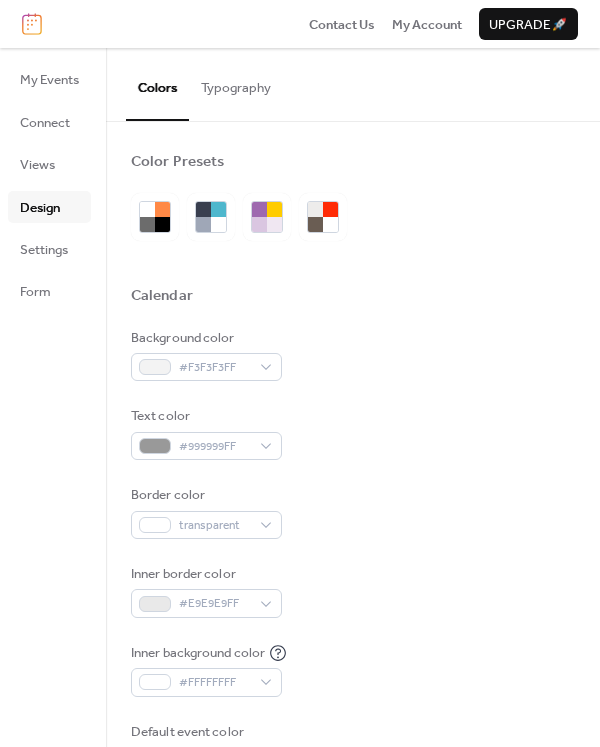 click on "Typography" at bounding box center (236, 83) 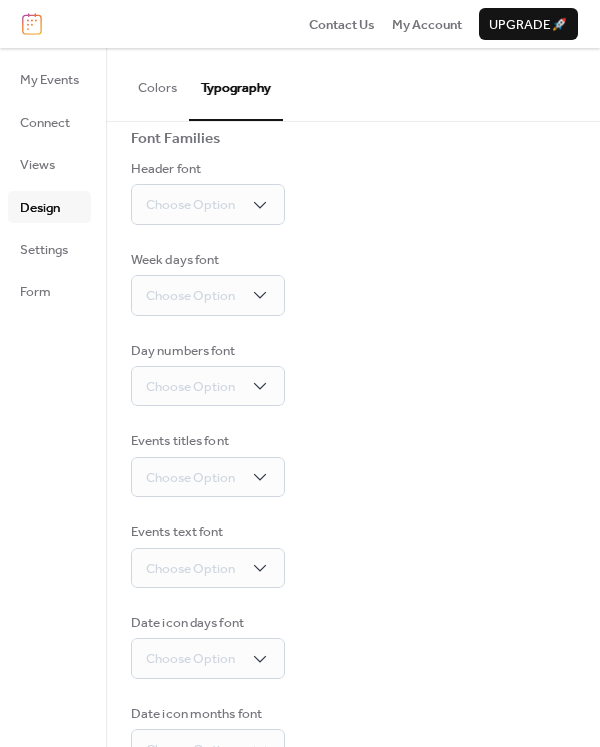 scroll, scrollTop: 91, scrollLeft: 0, axis: vertical 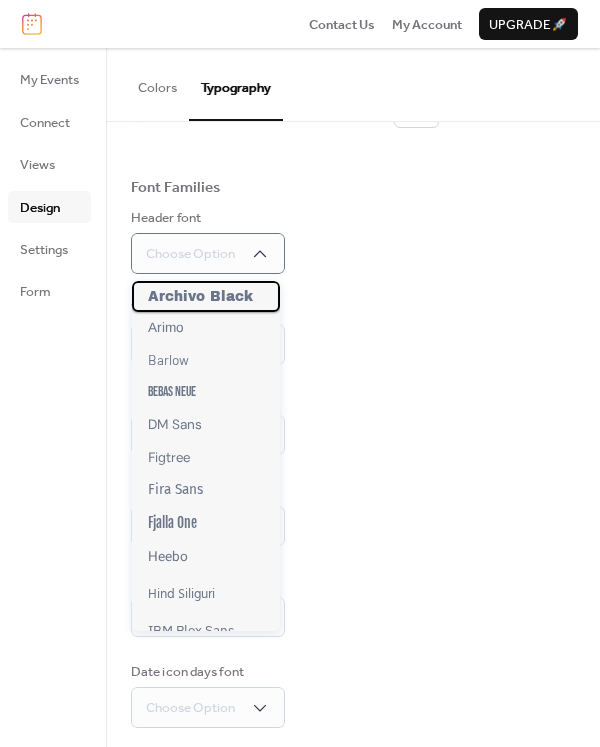 click on "Archivo Black" at bounding box center [200, 296] 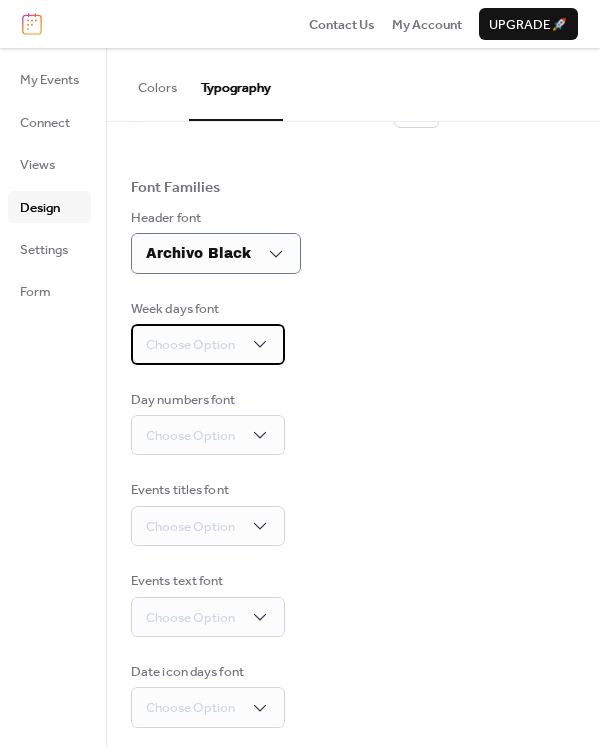click on "Choose Option" at bounding box center [190, 345] 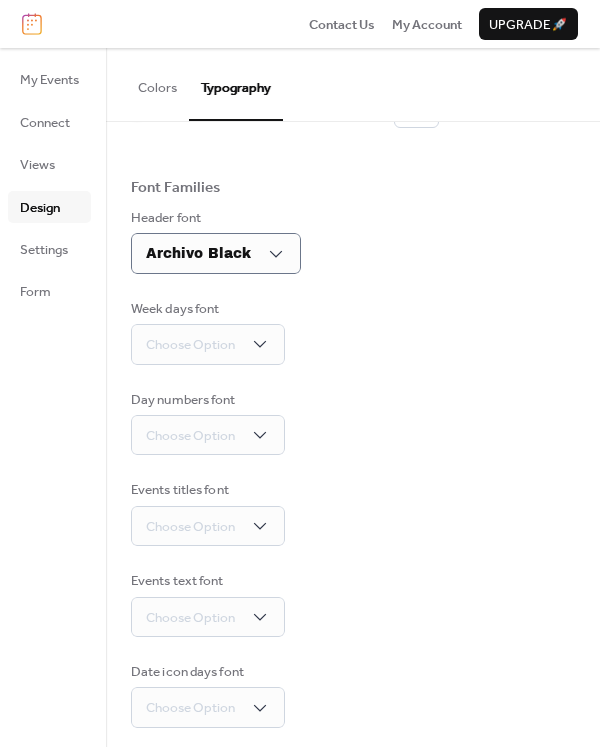 click on "Base Font Size * px Font Families Header font Archivo Black Week days font Choose Option Day numbers font Choose Option Events titles font Choose Option Events text font Choose Option Date icon days font Choose Option Date icon months font Choose Option" at bounding box center [353, 440] 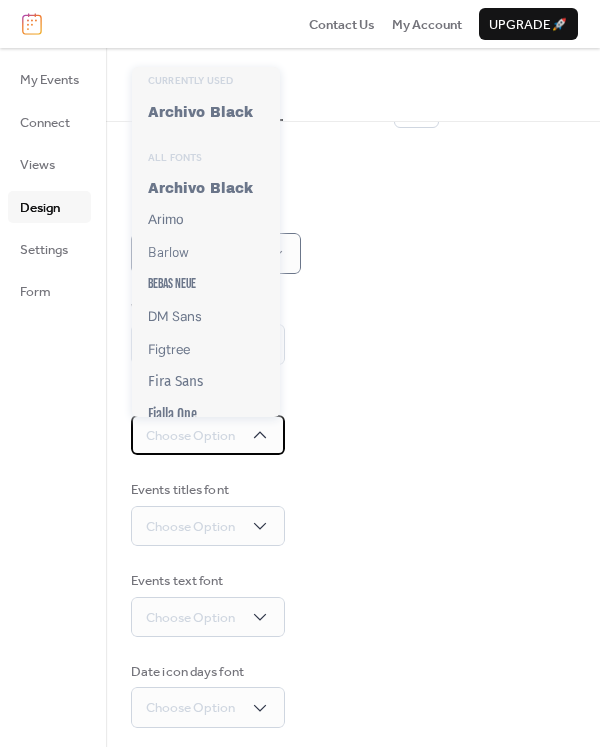 click on "Choose Option" at bounding box center [190, 436] 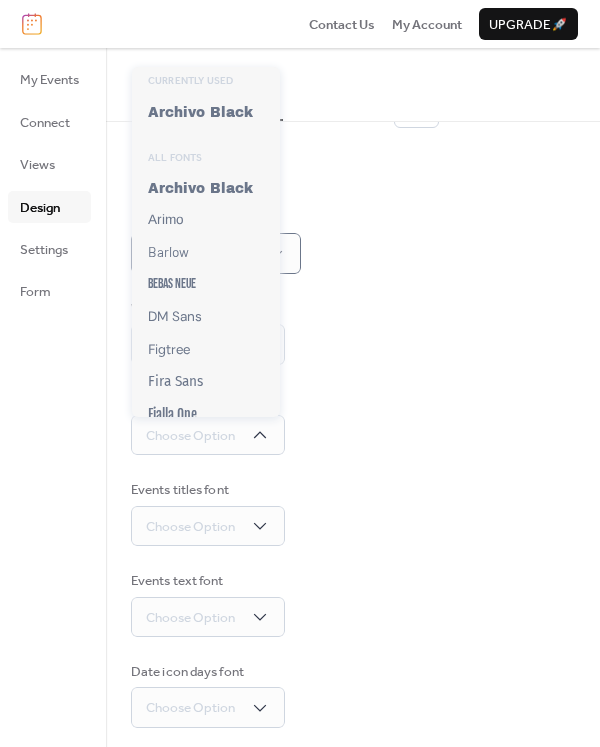click on "Week days font Choose Option" at bounding box center (353, 332) 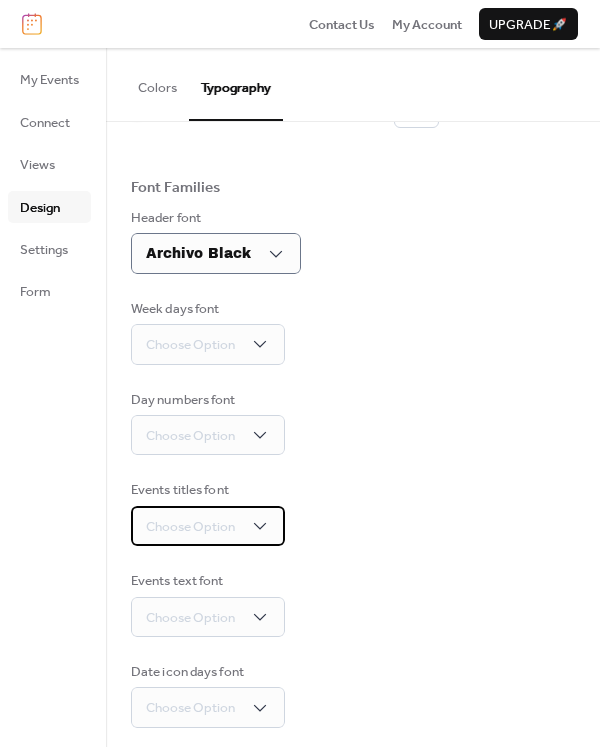 click on "Choose Option" at bounding box center [208, 526] 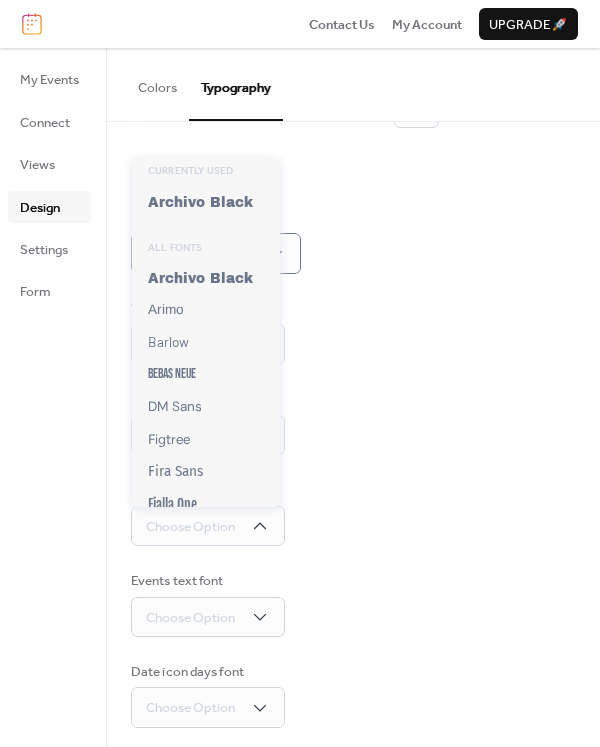 click on "Day numbers font Choose Option" at bounding box center (353, 423) 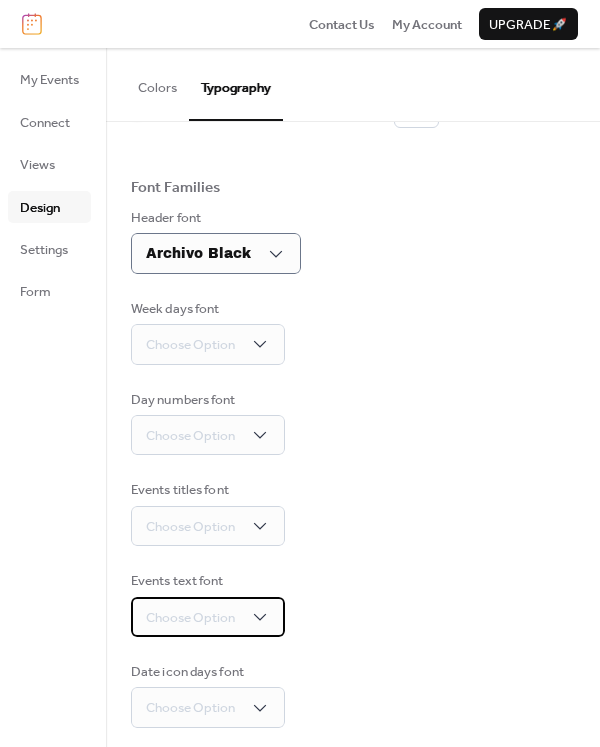 click on "Choose Option" at bounding box center (208, 617) 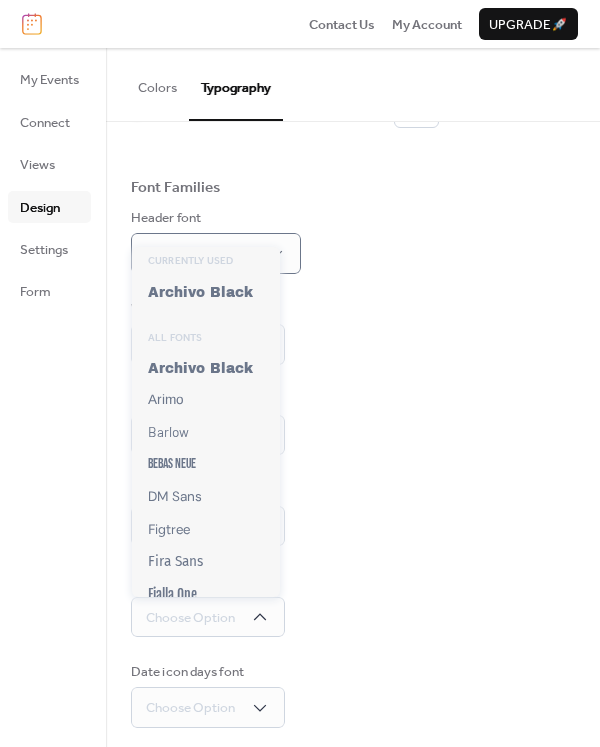 click on "Events titles font Choose Option" at bounding box center (353, 513) 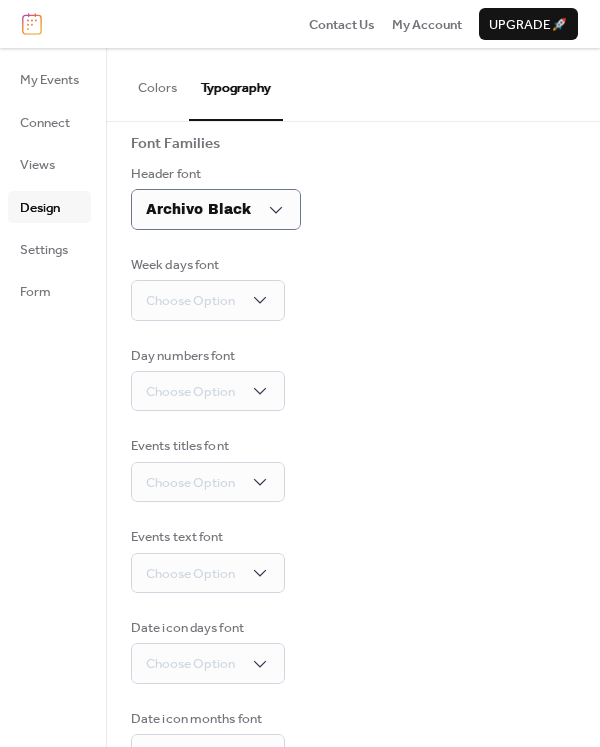 scroll, scrollTop: 191, scrollLeft: 0, axis: vertical 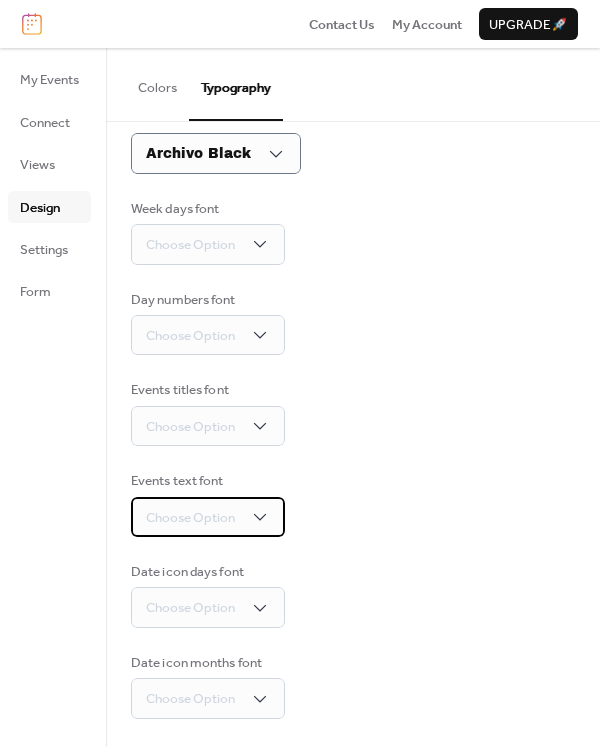click on "Choose Option" at bounding box center (208, 517) 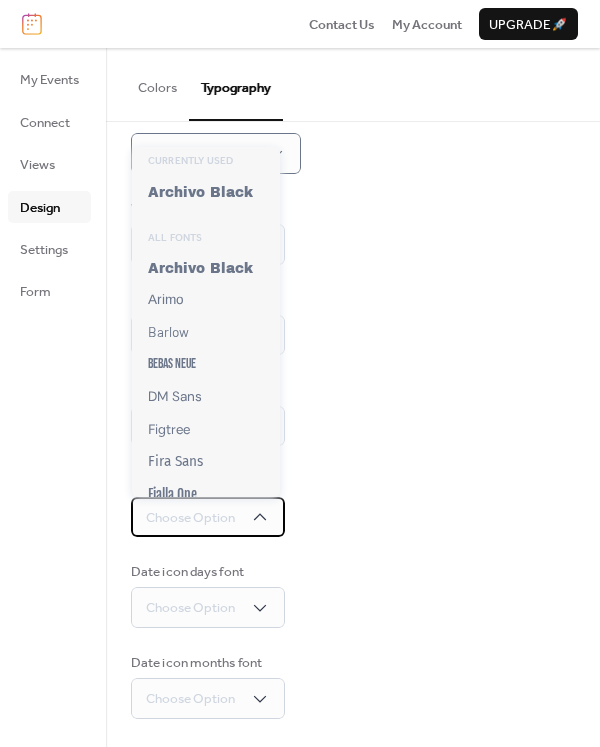 click on "Choose Option" at bounding box center (208, 517) 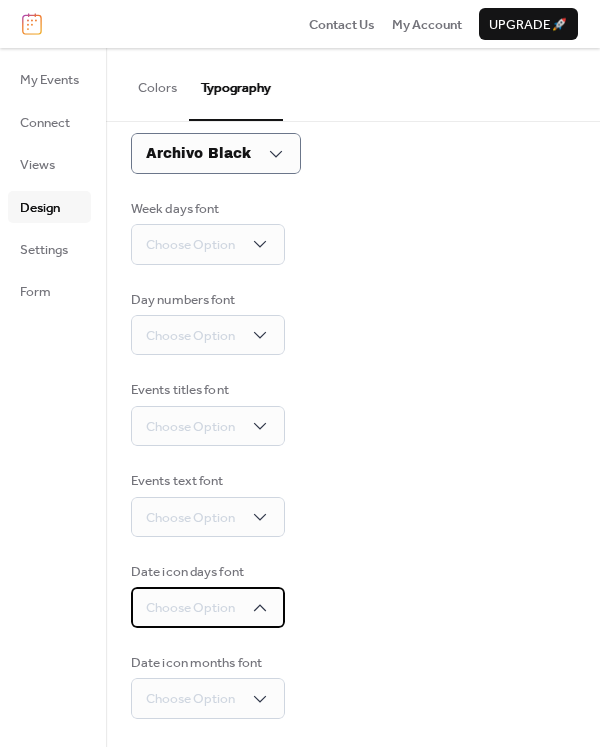 click on "Choose Option" at bounding box center (208, 607) 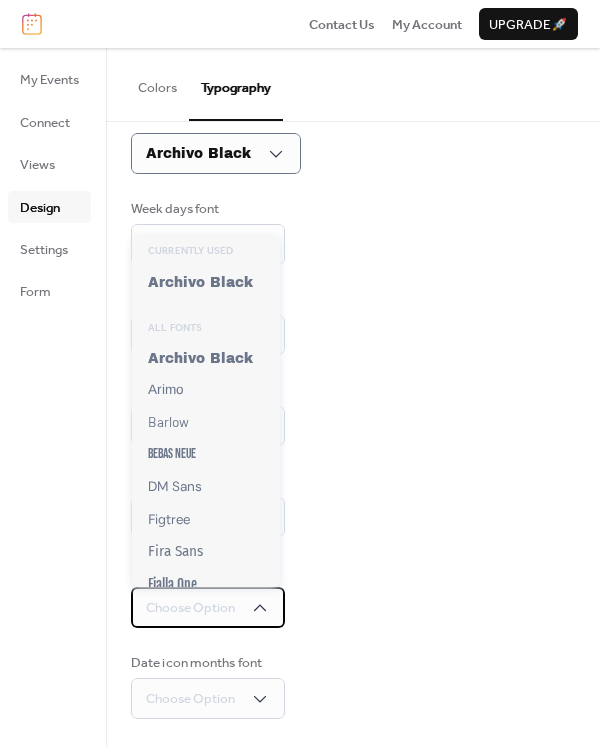 click 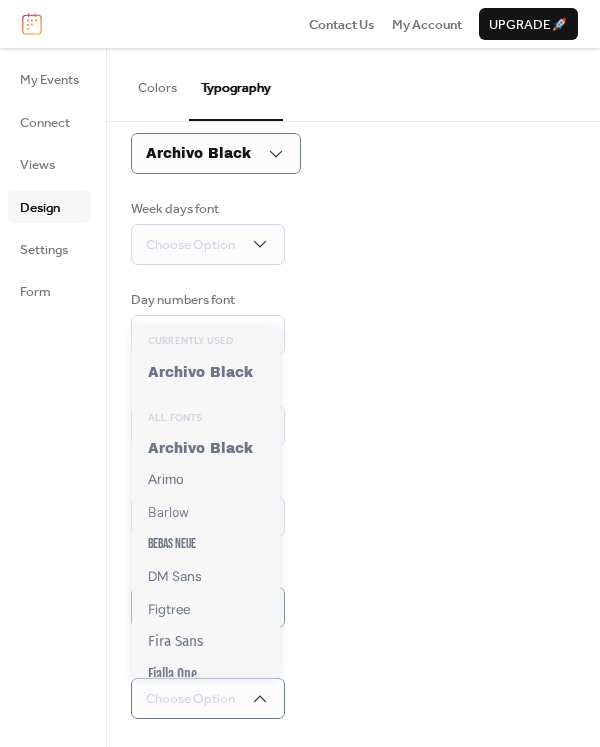 click on "Base Font Size * px Font Families Header font Archivo Black Week days font Choose Option Day numbers font Choose Option Events titles font Choose Option Events text font Choose Option Date icon days font Choose Option Date icon months font Choose Option" at bounding box center [353, 340] 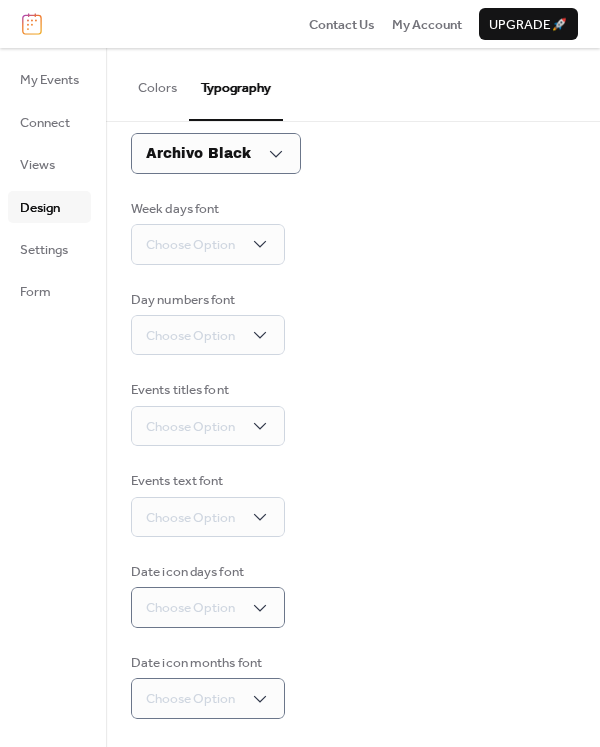 click on "Colors" at bounding box center (157, 83) 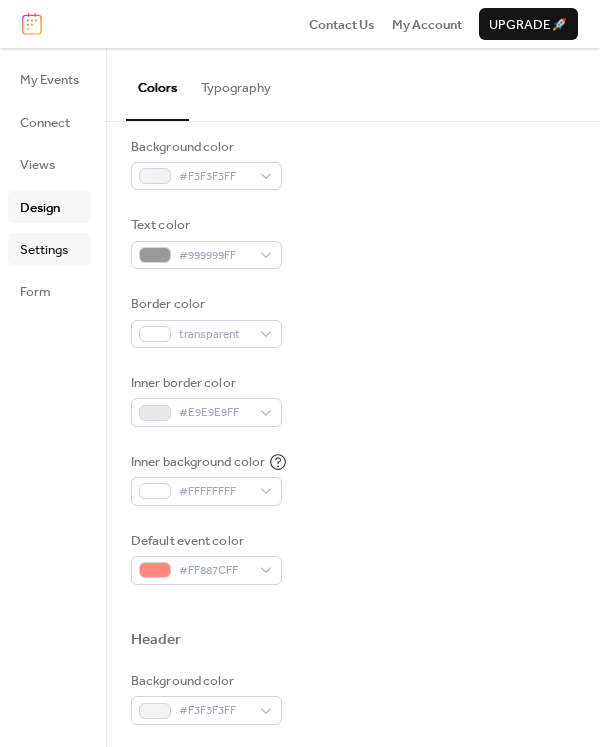 click on "Settings" at bounding box center [44, 250] 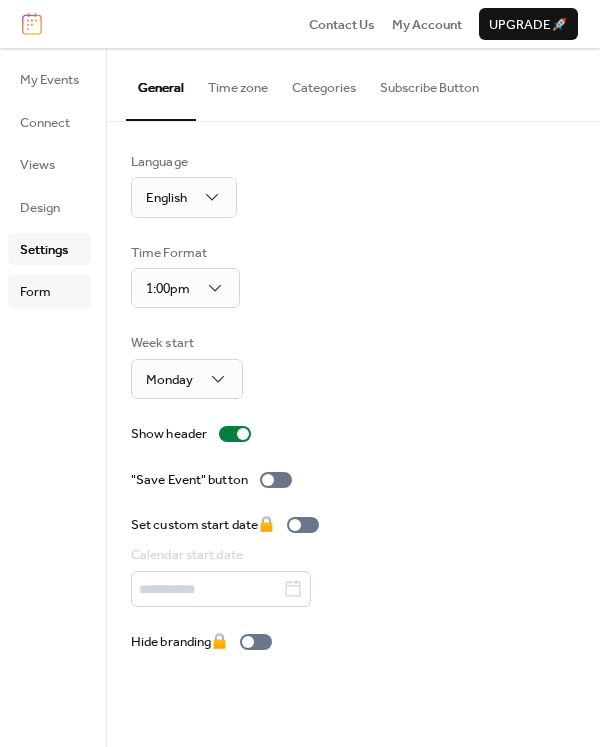 click on "Form" at bounding box center [49, 291] 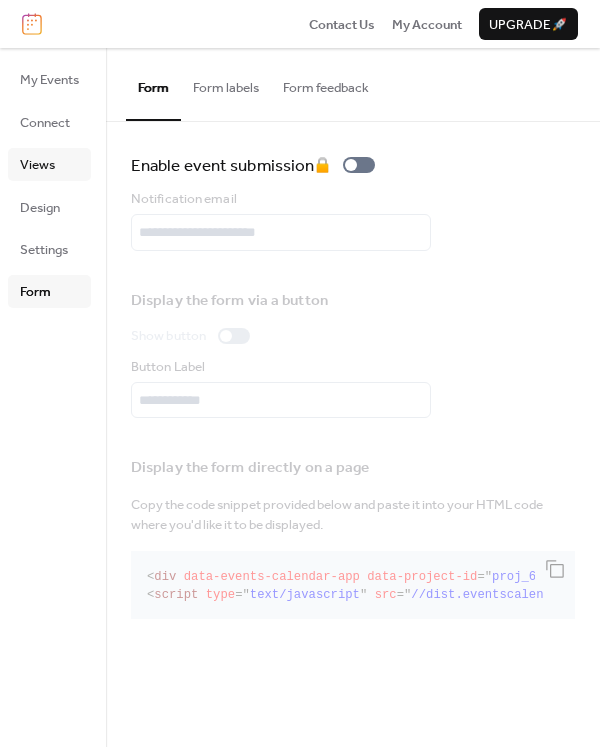 click on "Views" at bounding box center (49, 164) 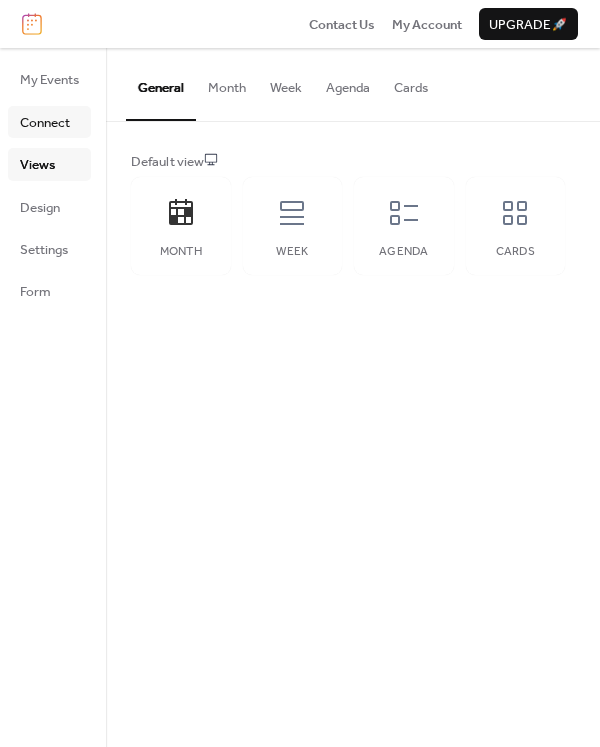 click on "Connect" at bounding box center [45, 123] 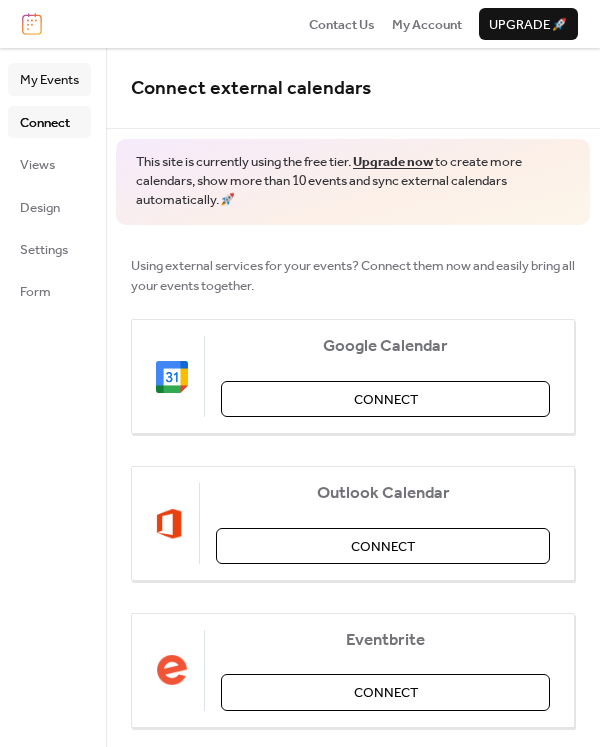 click on "My Events" at bounding box center [49, 80] 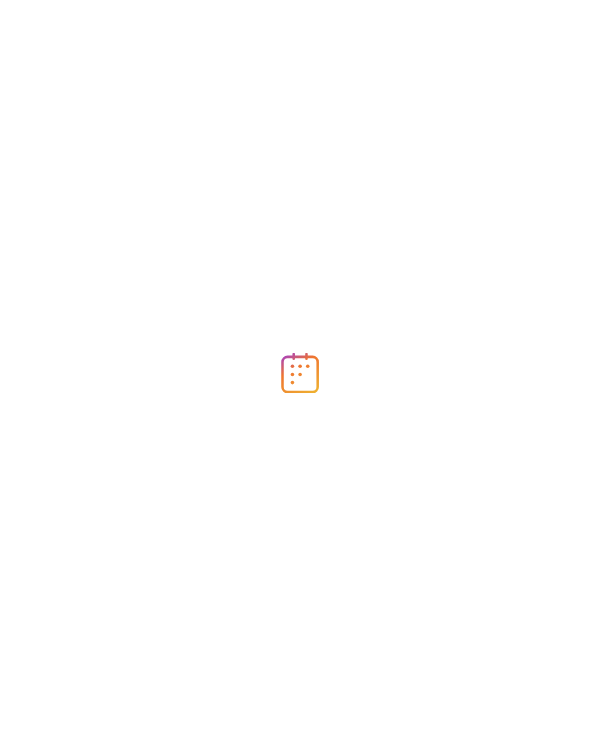 scroll, scrollTop: 0, scrollLeft: 0, axis: both 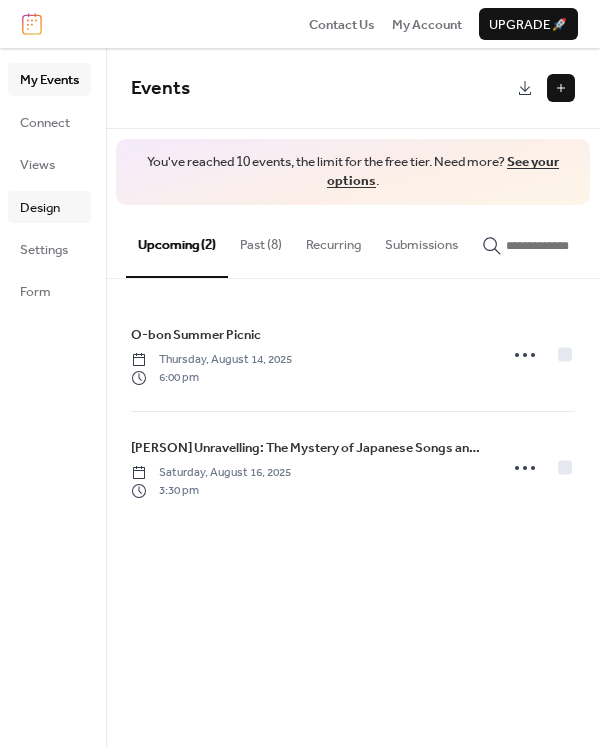 click on "Design" at bounding box center [40, 208] 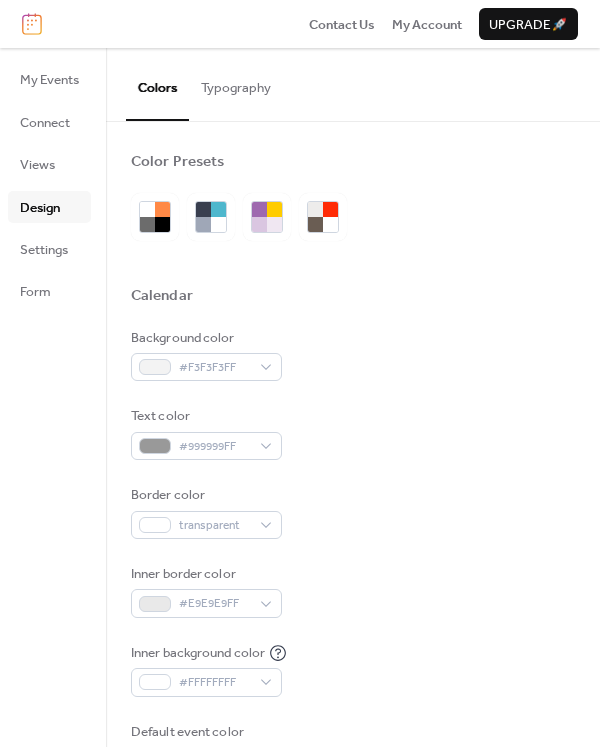 click on "Typography" at bounding box center (236, 83) 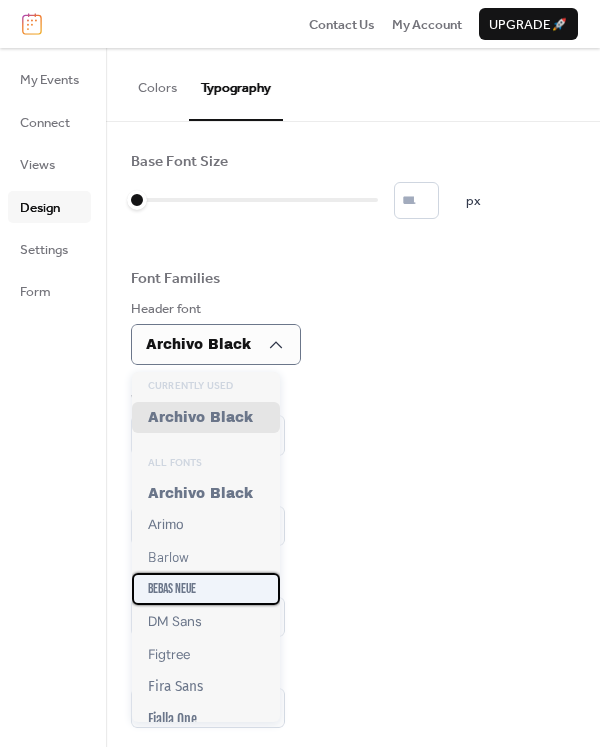 click on "Bebas Neue" at bounding box center [206, 589] 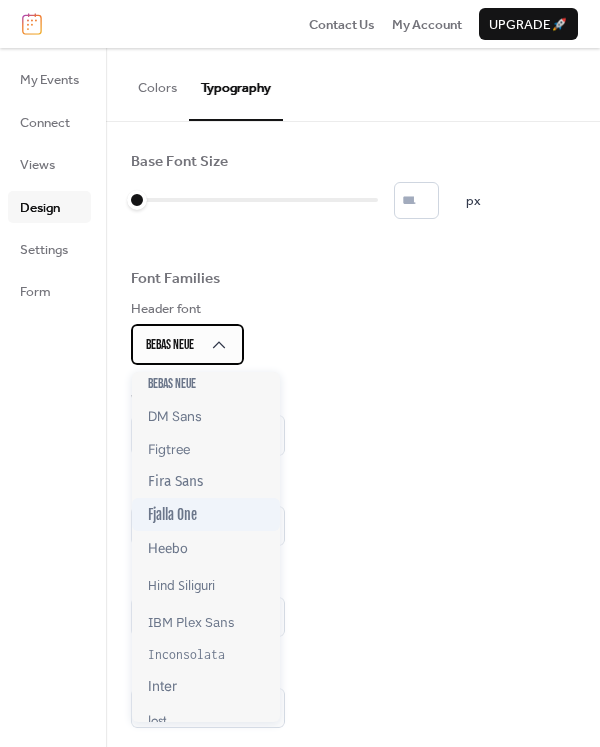 scroll, scrollTop: 0, scrollLeft: 0, axis: both 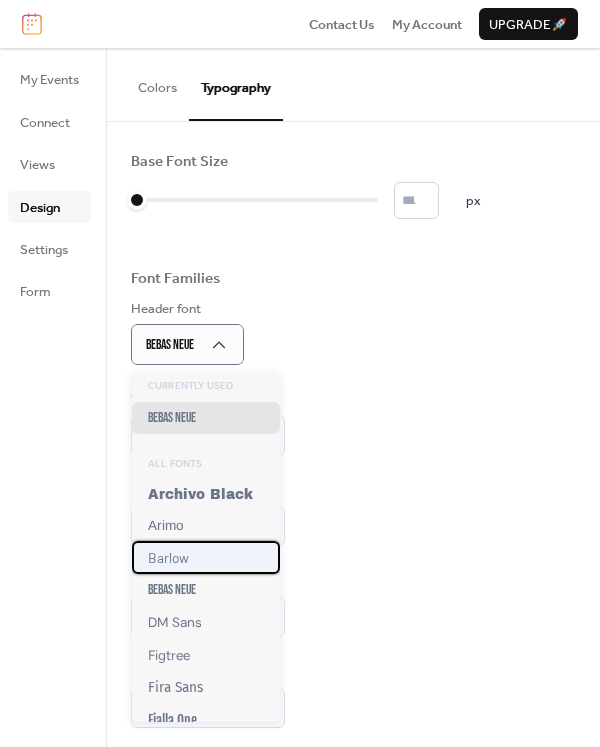 click on "Barlow" at bounding box center (206, 557) 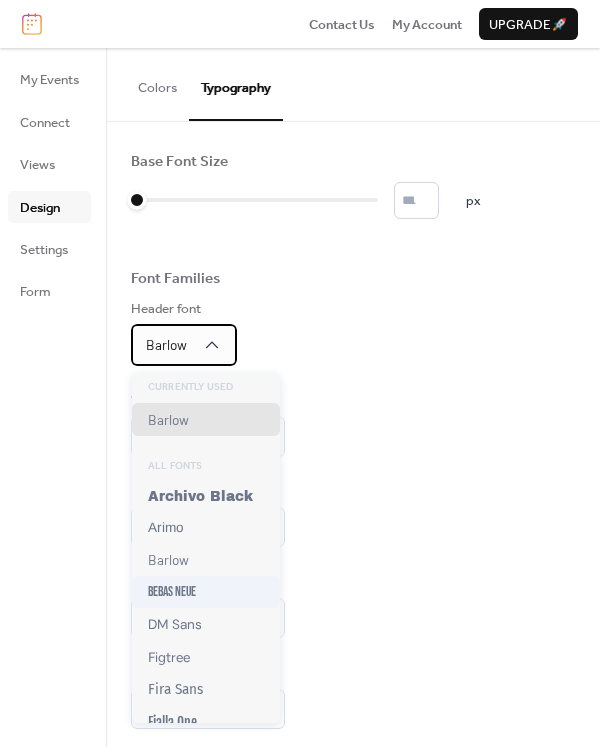 scroll, scrollTop: 26, scrollLeft: 0, axis: vertical 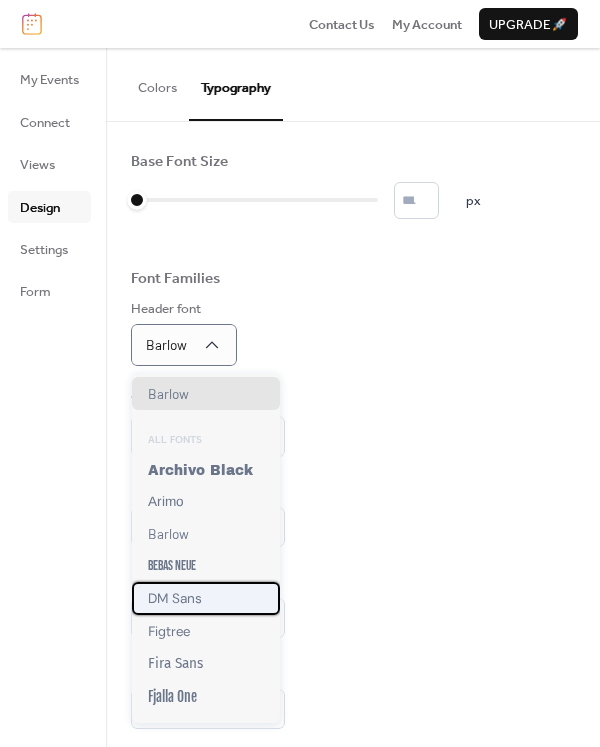 click on "DM Sans" at bounding box center (206, 598) 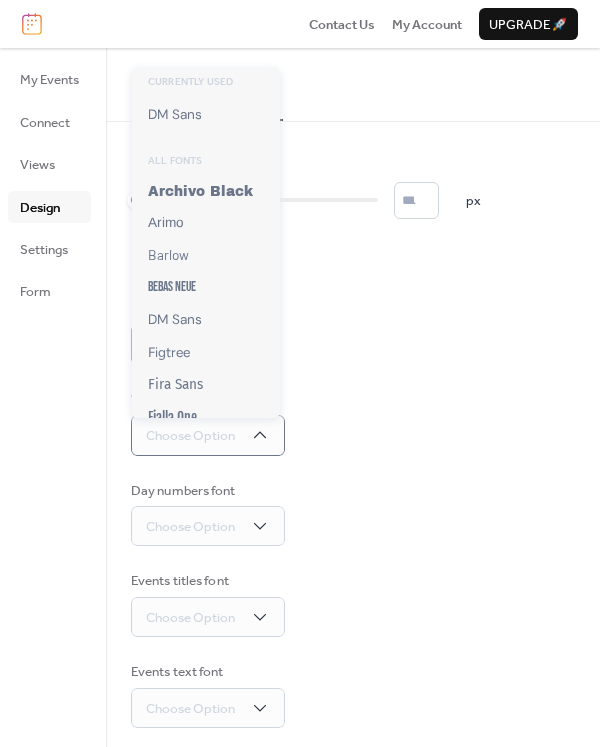 click on "Week days font Choose Option" at bounding box center [353, 423] 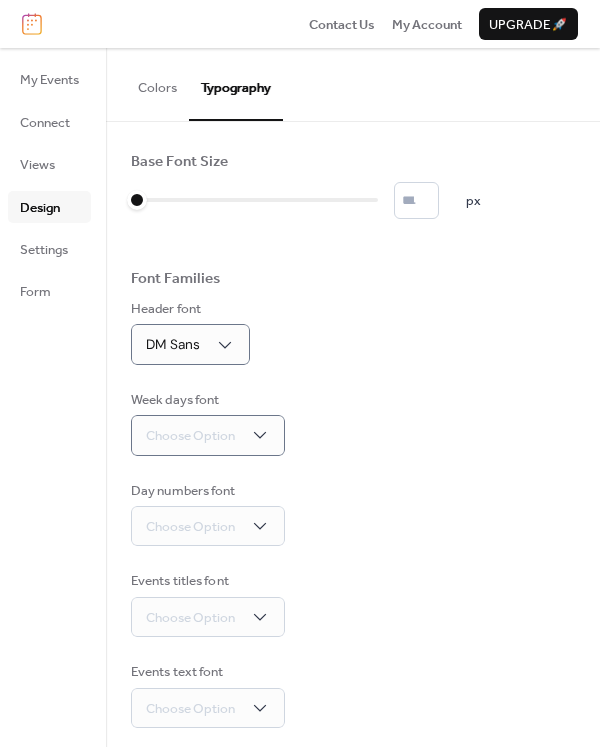 scroll, scrollTop: 191, scrollLeft: 0, axis: vertical 